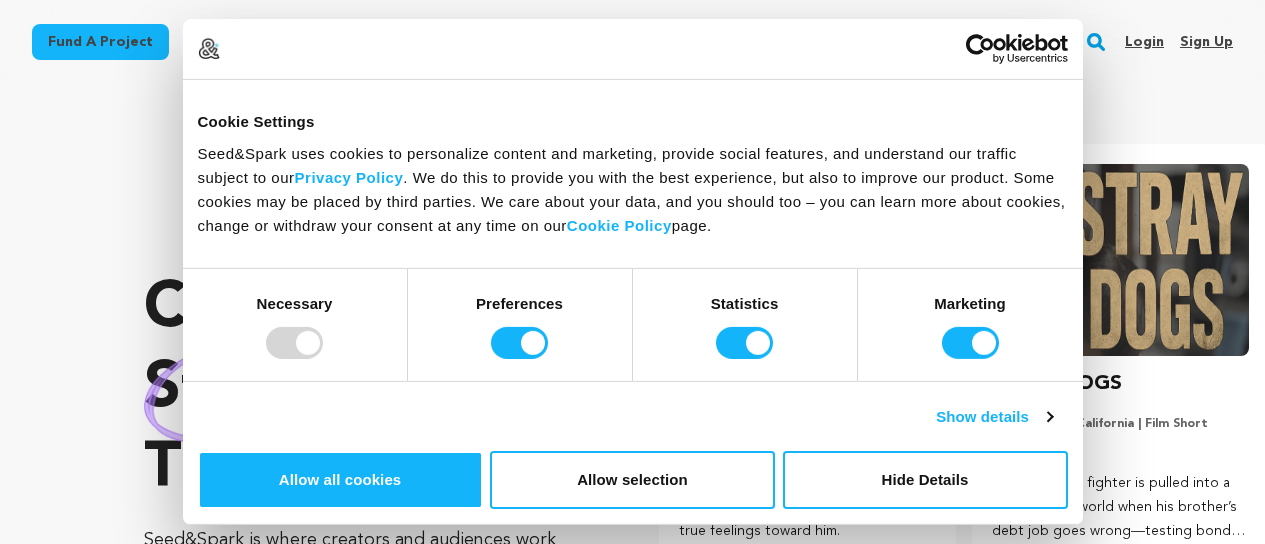 scroll, scrollTop: 0, scrollLeft: 0, axis: both 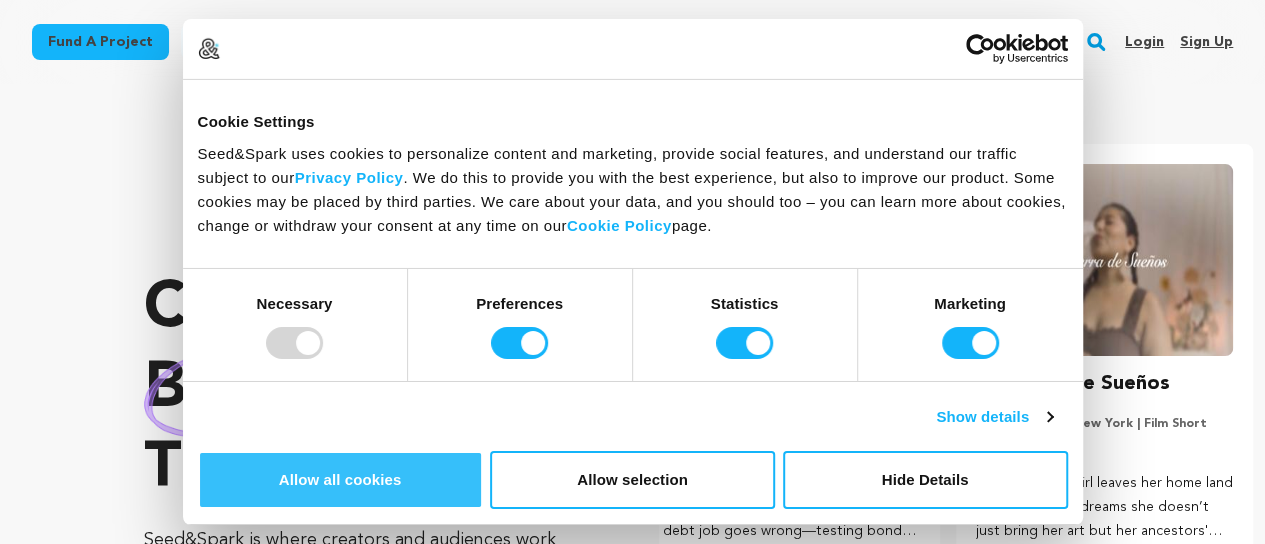 click on "Allow all cookies" at bounding box center [340, 480] 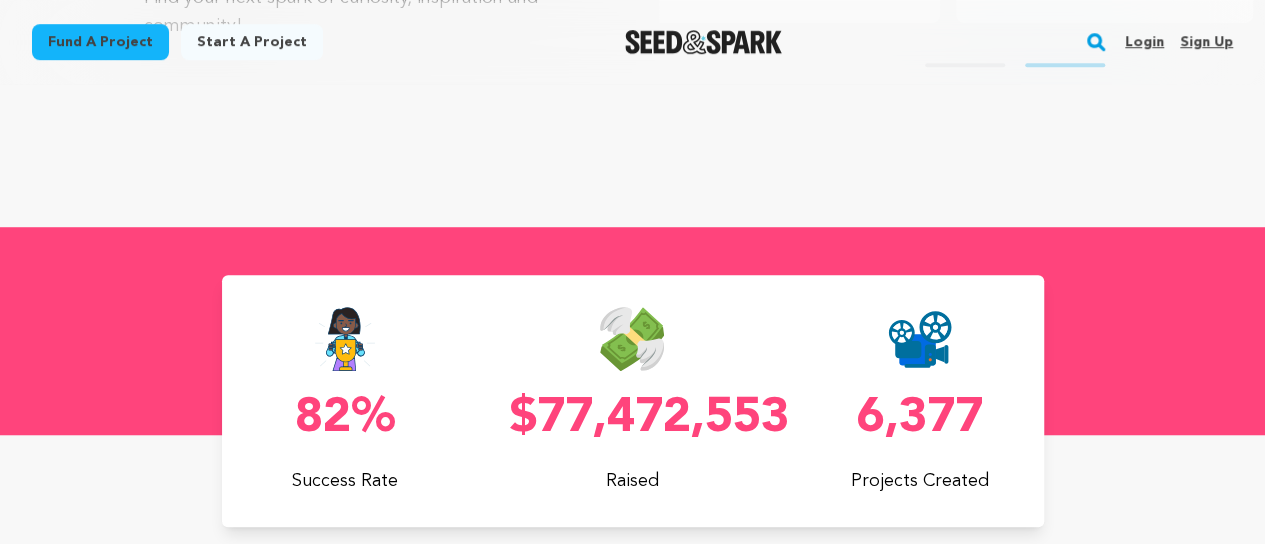 scroll, scrollTop: 0, scrollLeft: 0, axis: both 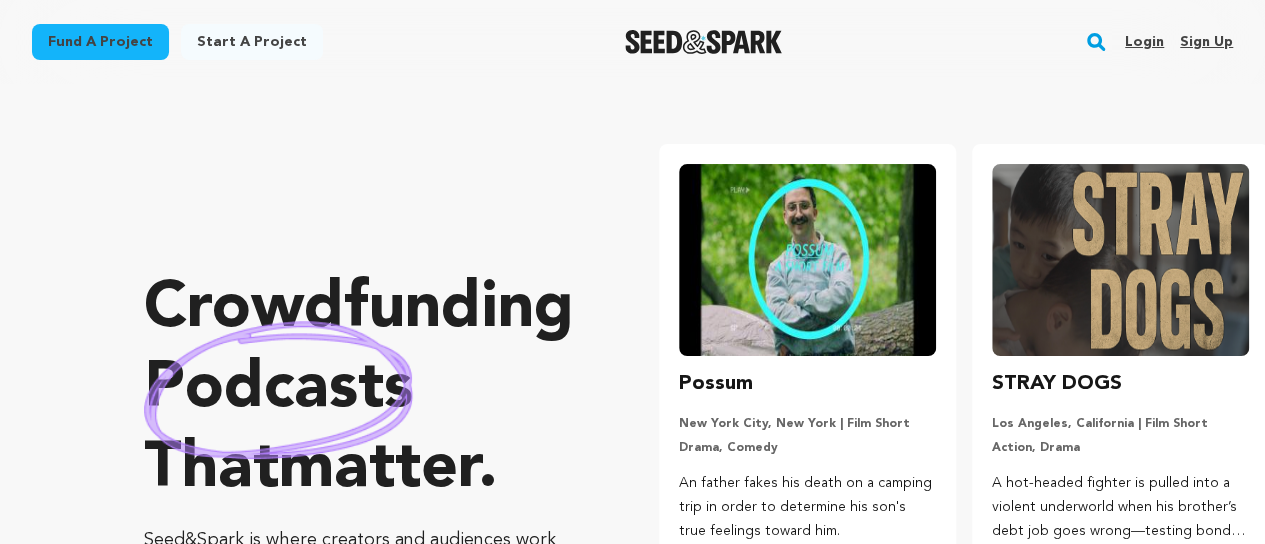 click on "Sign up" at bounding box center (1206, 42) 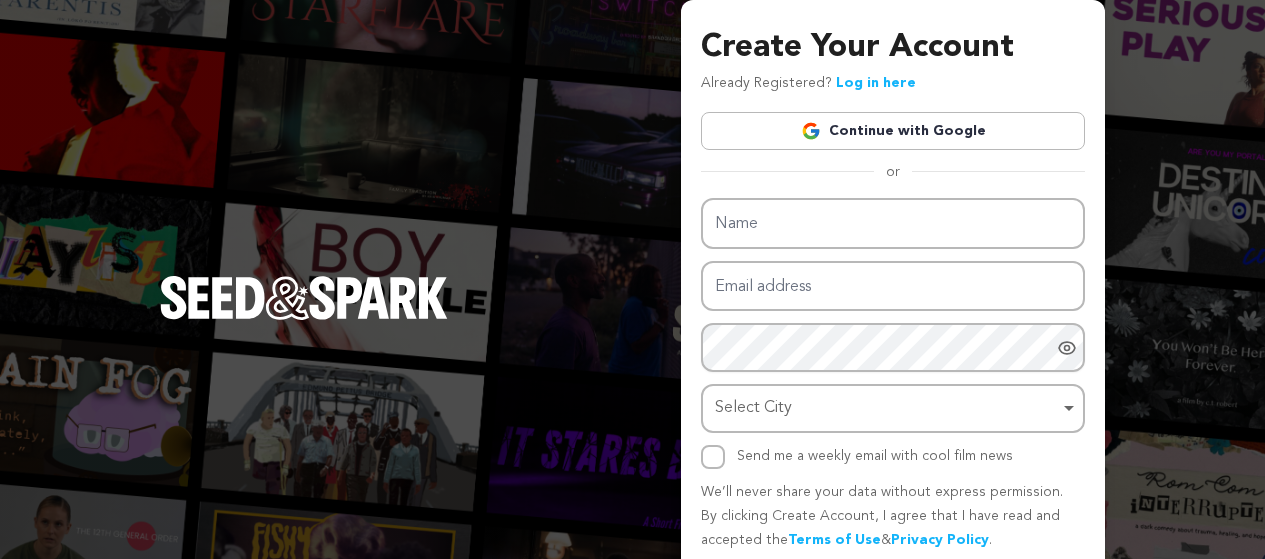 scroll, scrollTop: 0, scrollLeft: 0, axis: both 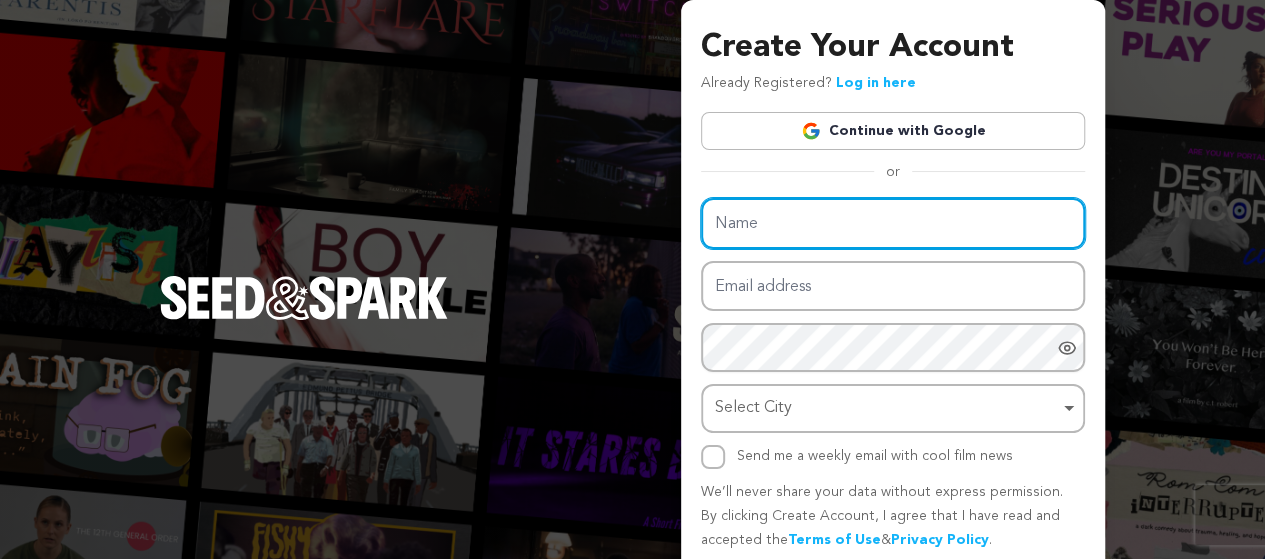 click on "Name" at bounding box center [893, 223] 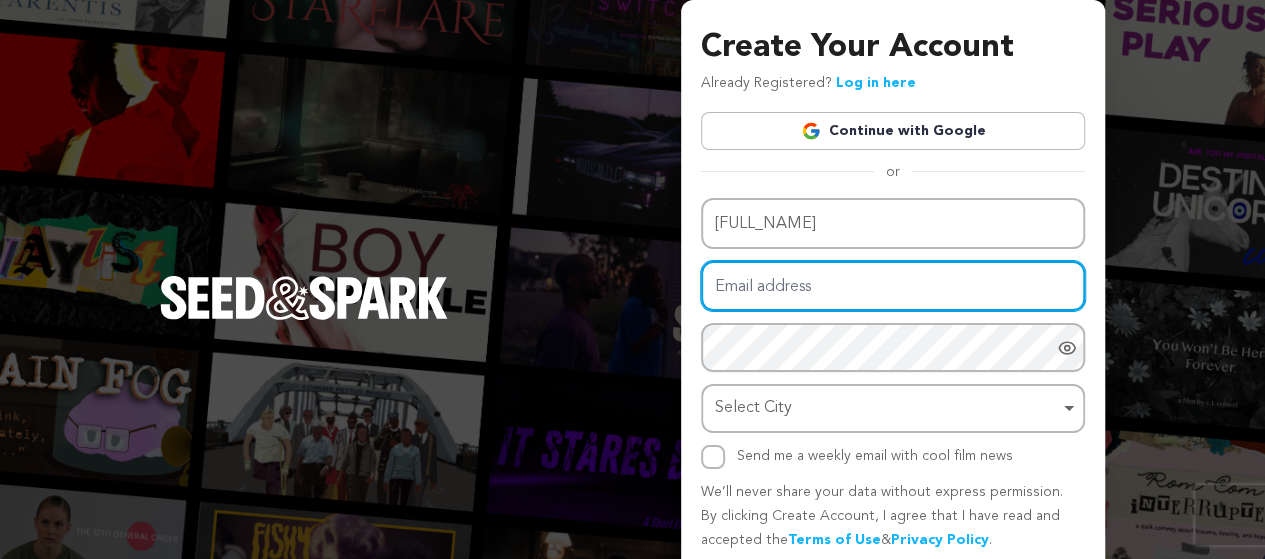 click on "Email address" at bounding box center [893, 286] 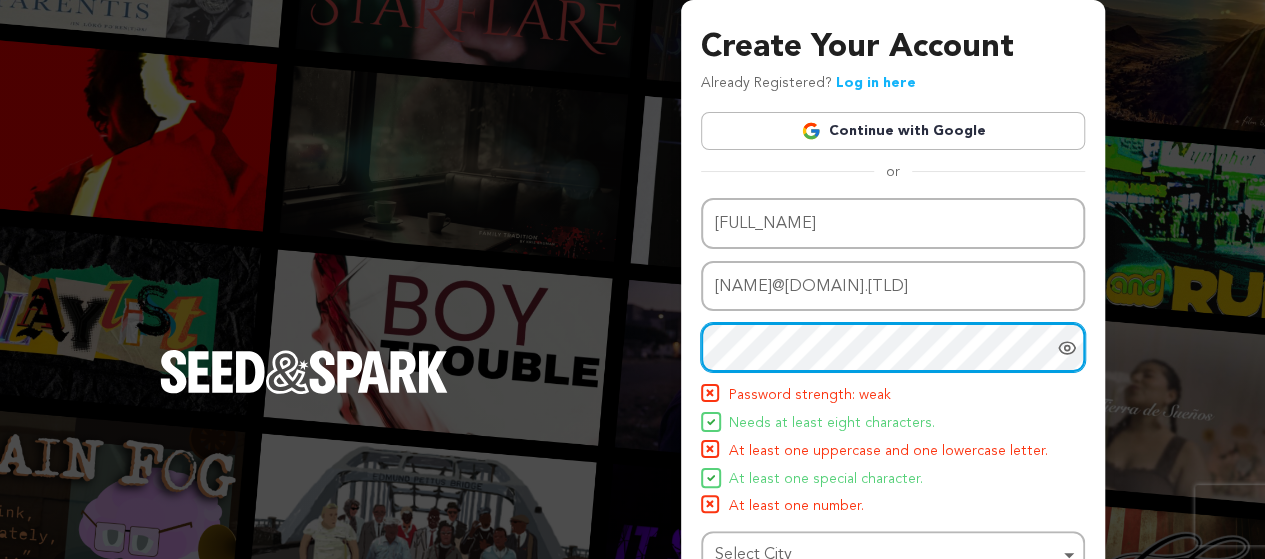 click on "Create Your Account
Already Registered?
Log in here
Continue with Google
or
eyJpdiI6IjFOT3dsdUNaUGRUY3NqbjdiR2taUnc9PSIsInZhbHVlIjoibkd1eHJTbndiMG00MHZUYmYxREJ4QT09IiwibWFjIjoiZmIzYmI2NjNlMDMzMDVhY2FjZjcxNzU5MTBkZDBjOWNmMTZhMzJjYTFhOTExZWI0NjZlODQ2NTcyM2UzZWEwOCIsInRhZyI6IiJ9" at bounding box center [632, 391] 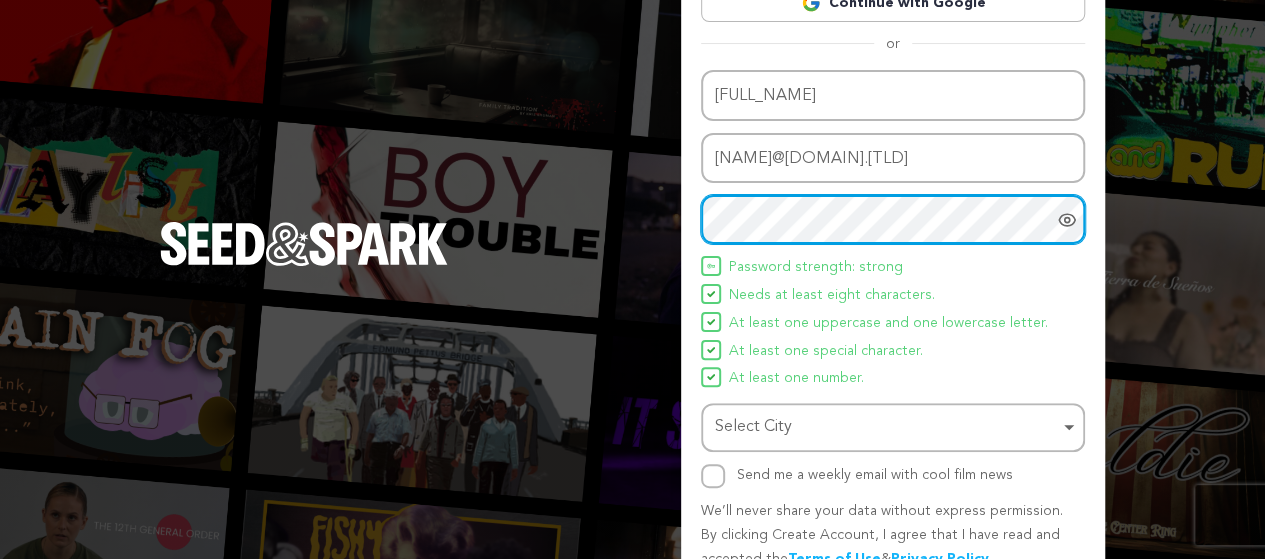 scroll, scrollTop: 224, scrollLeft: 0, axis: vertical 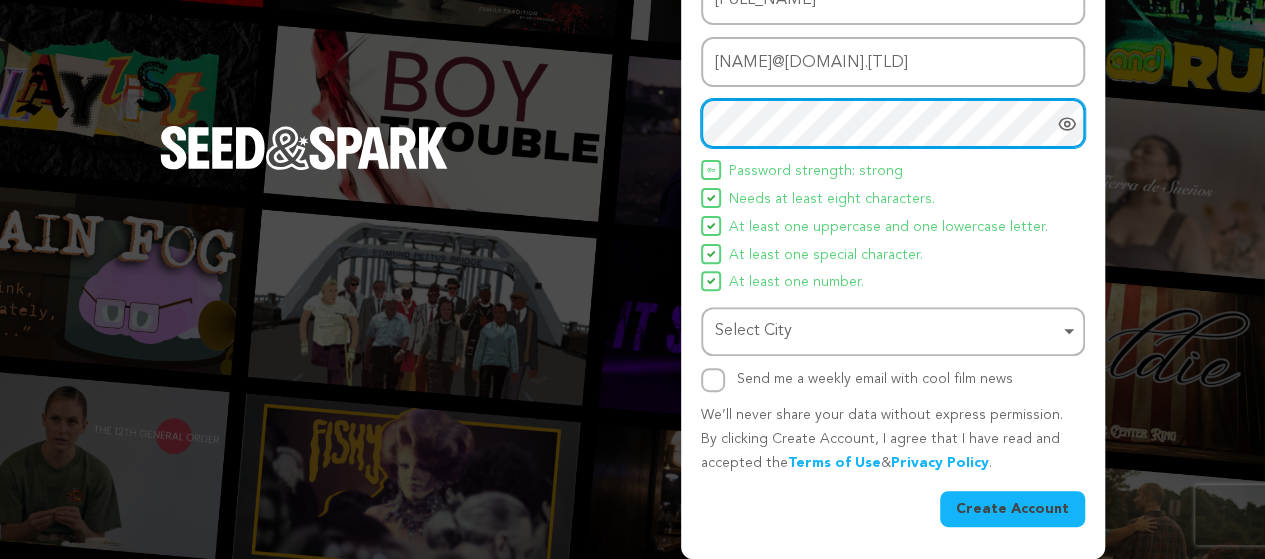 click on "Select City Remove item" at bounding box center (887, 331) 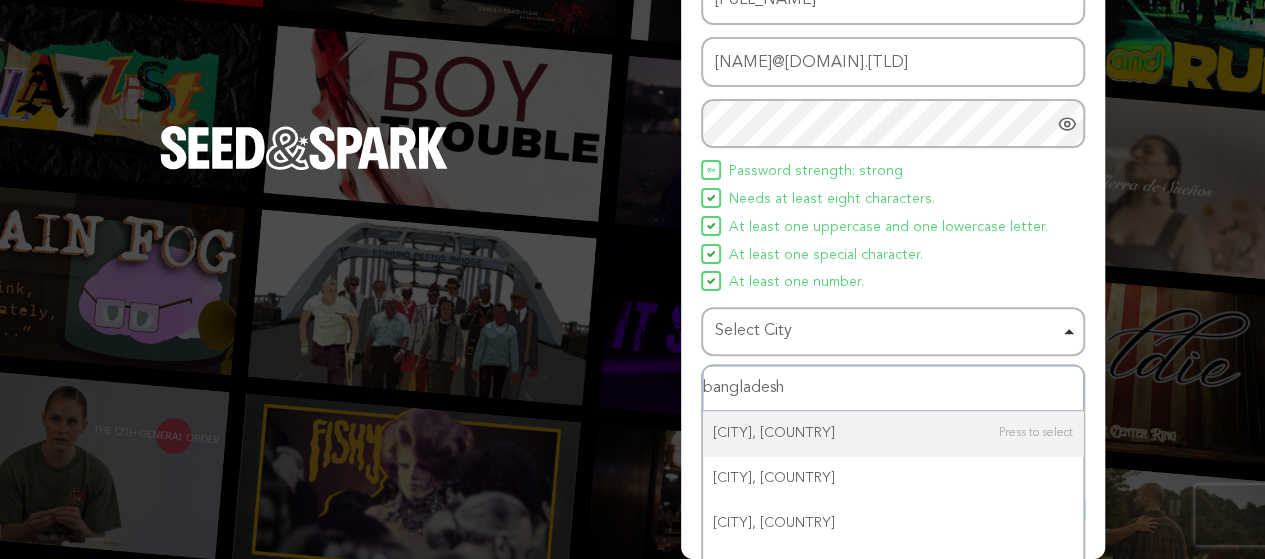 scroll, scrollTop: 258, scrollLeft: 0, axis: vertical 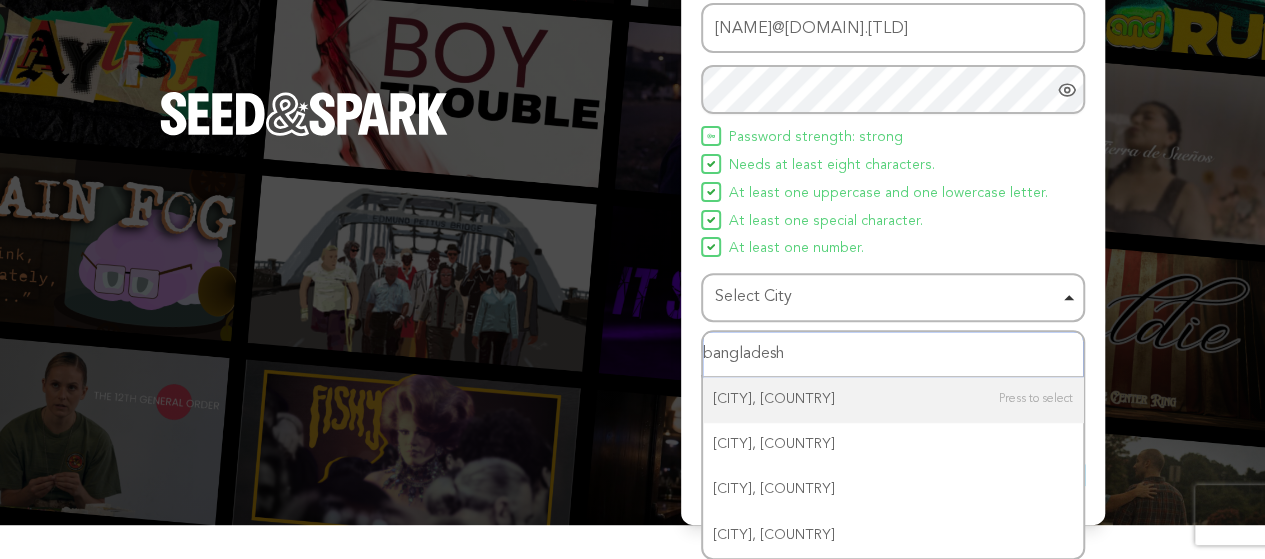 drag, startPoint x: 711, startPoint y: 357, endPoint x: 681, endPoint y: 363, distance: 30.594116 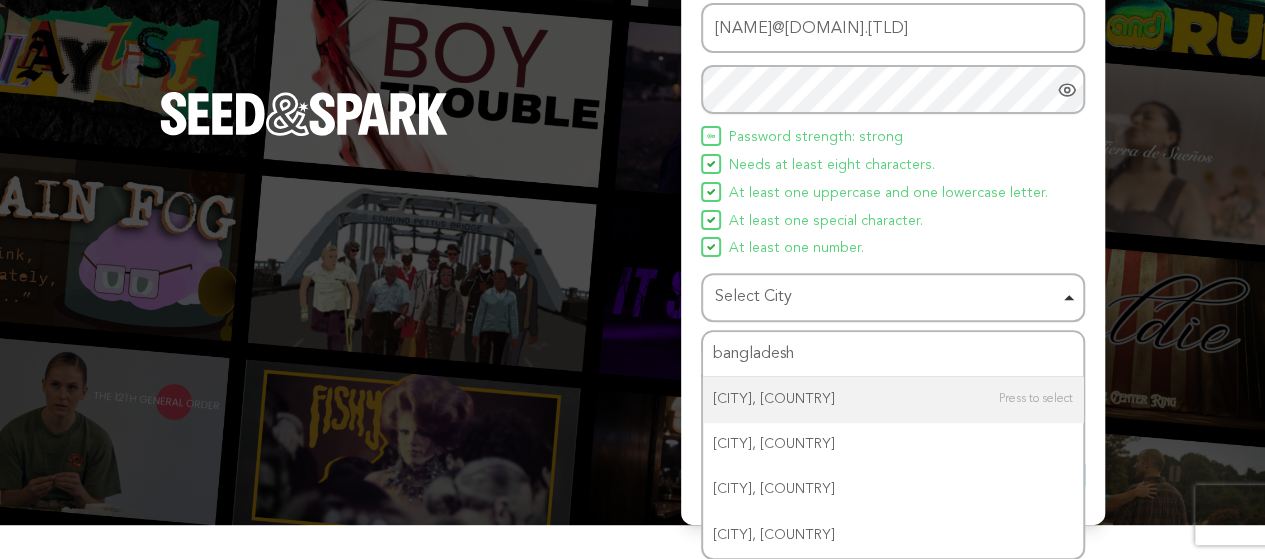 scroll, scrollTop: 224, scrollLeft: 0, axis: vertical 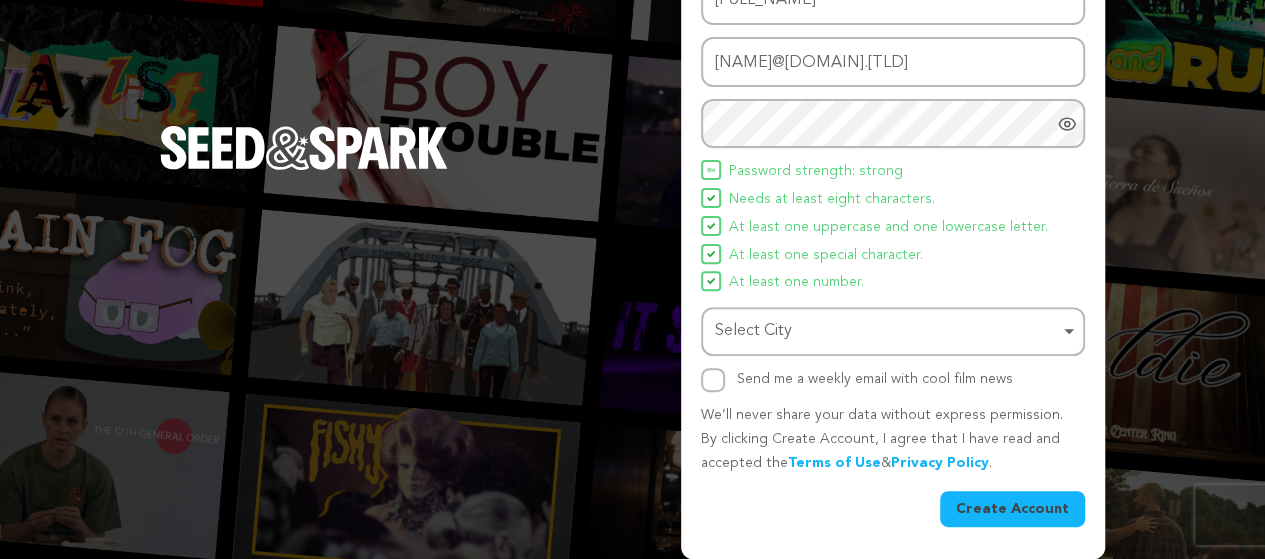 click on "Select City Remove item" at bounding box center [887, 331] 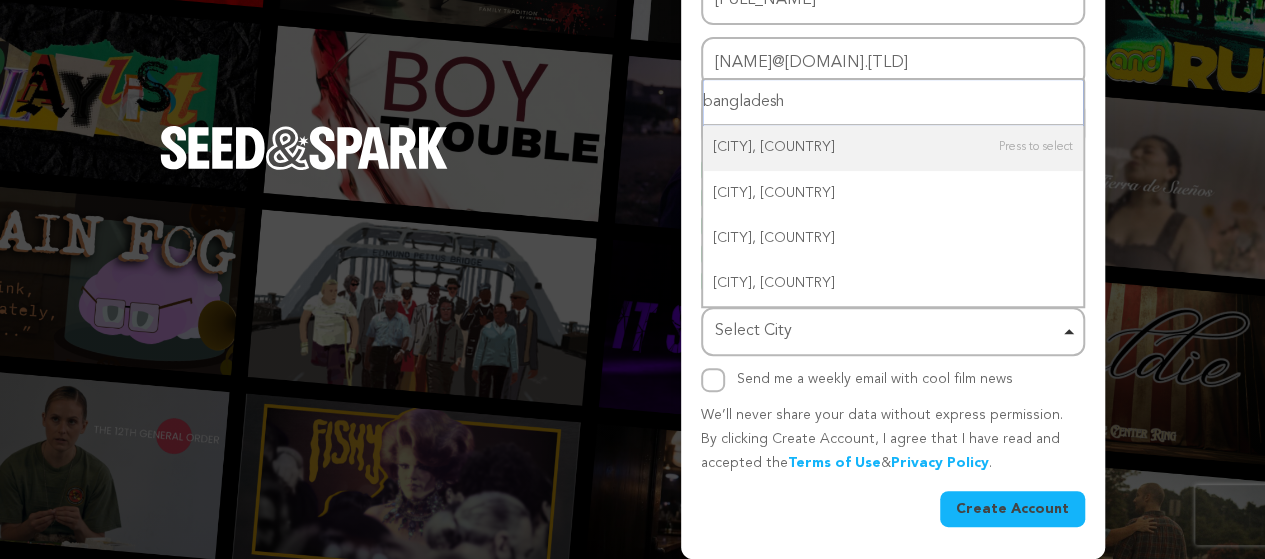 click on "bangladesh" at bounding box center [893, 102] 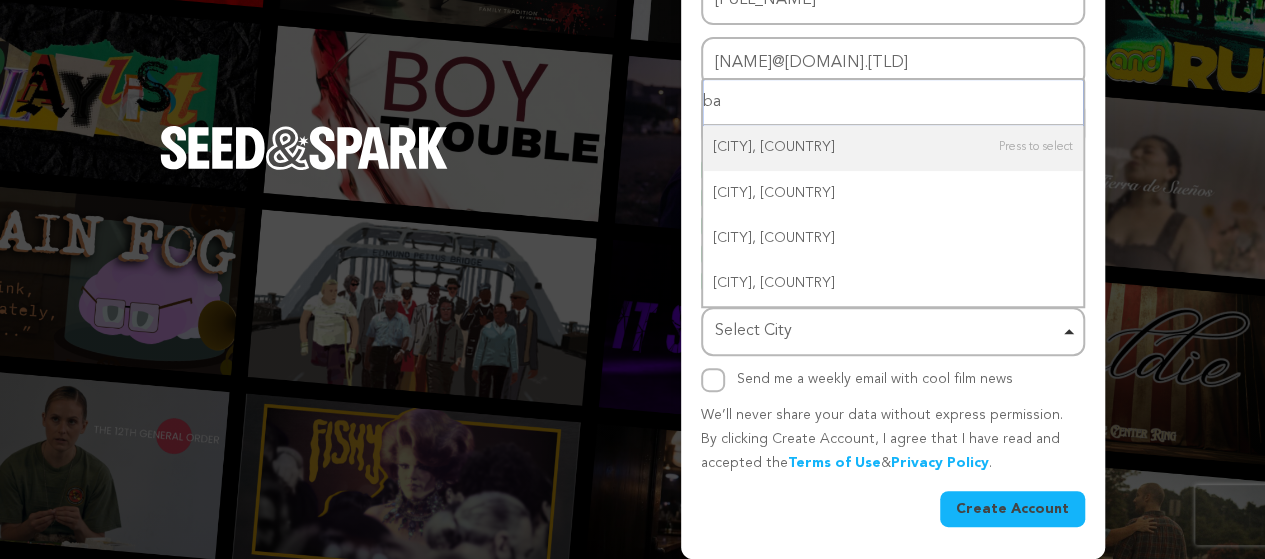 type on "b" 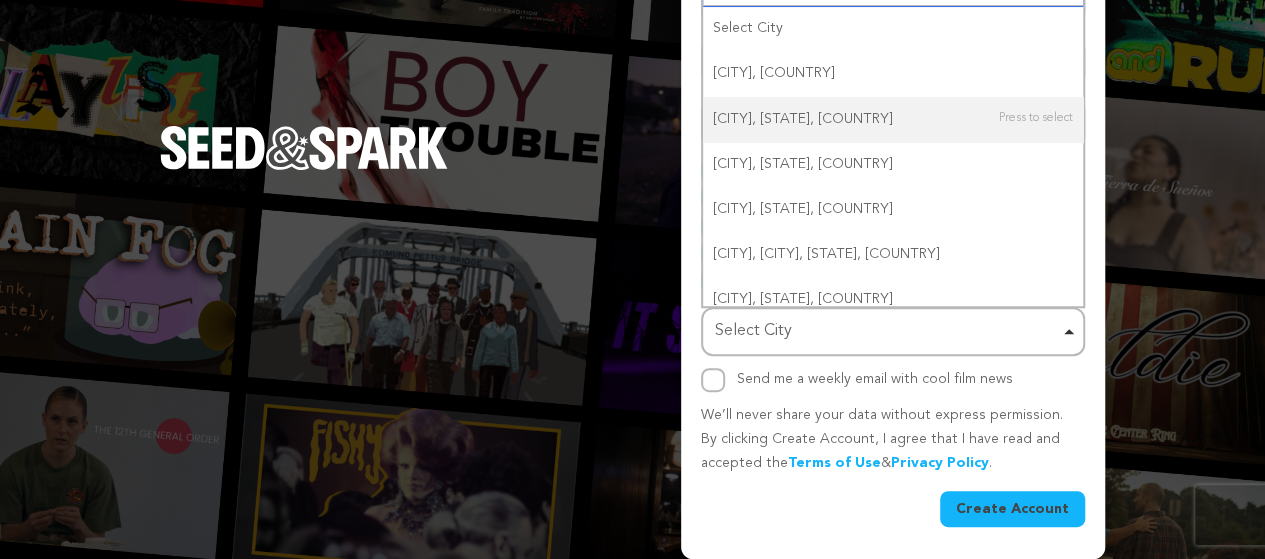 scroll, scrollTop: 197, scrollLeft: 0, axis: vertical 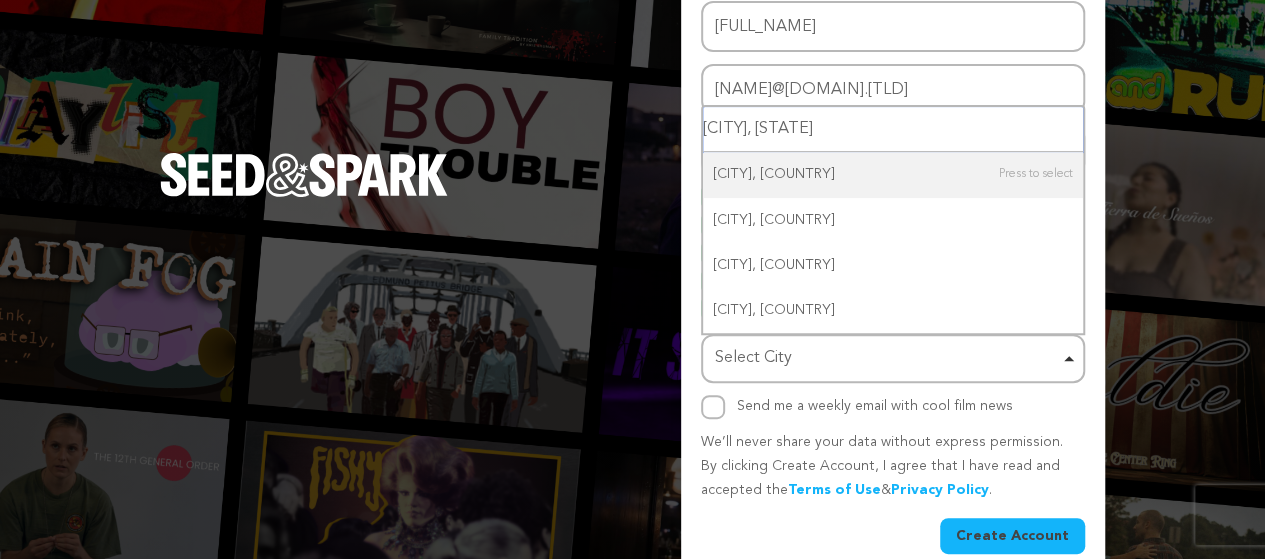 type on "Dhaka, Ba" 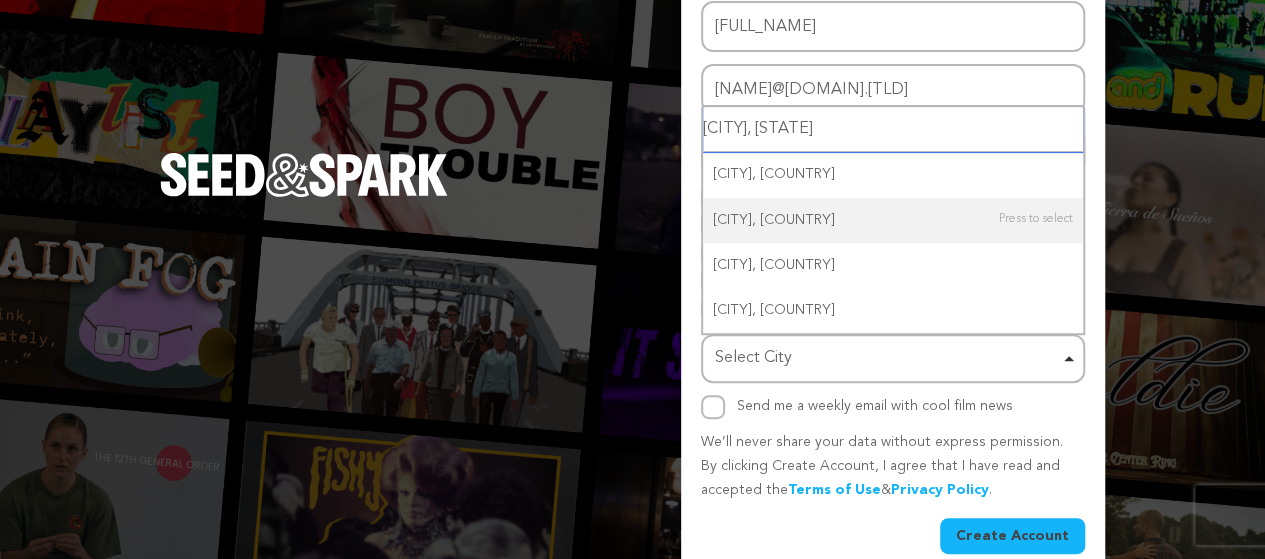 type 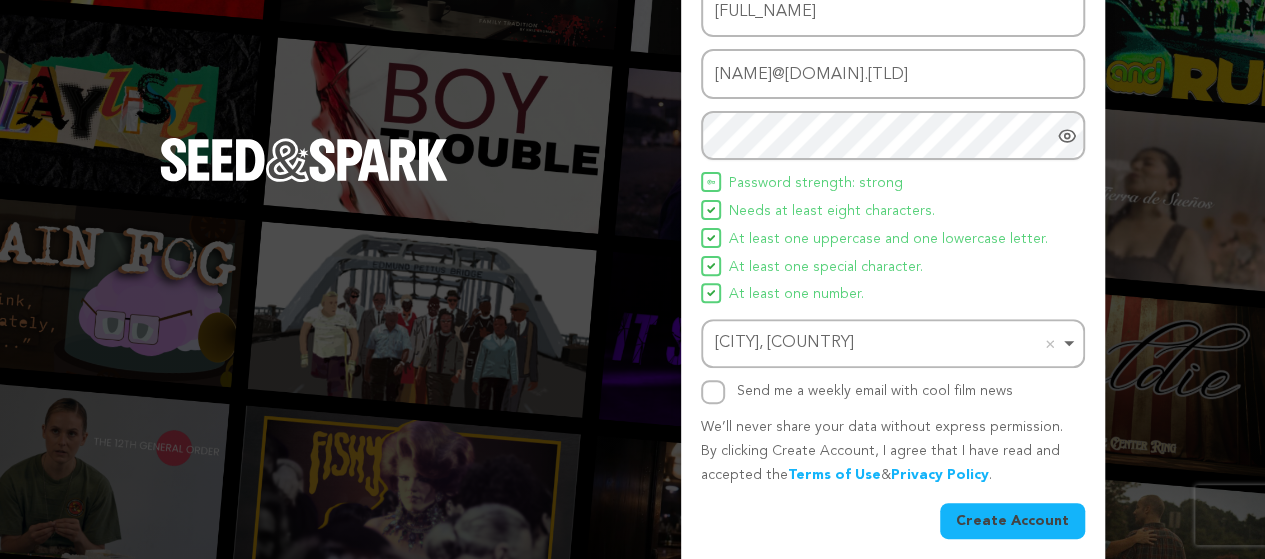 scroll, scrollTop: 224, scrollLeft: 0, axis: vertical 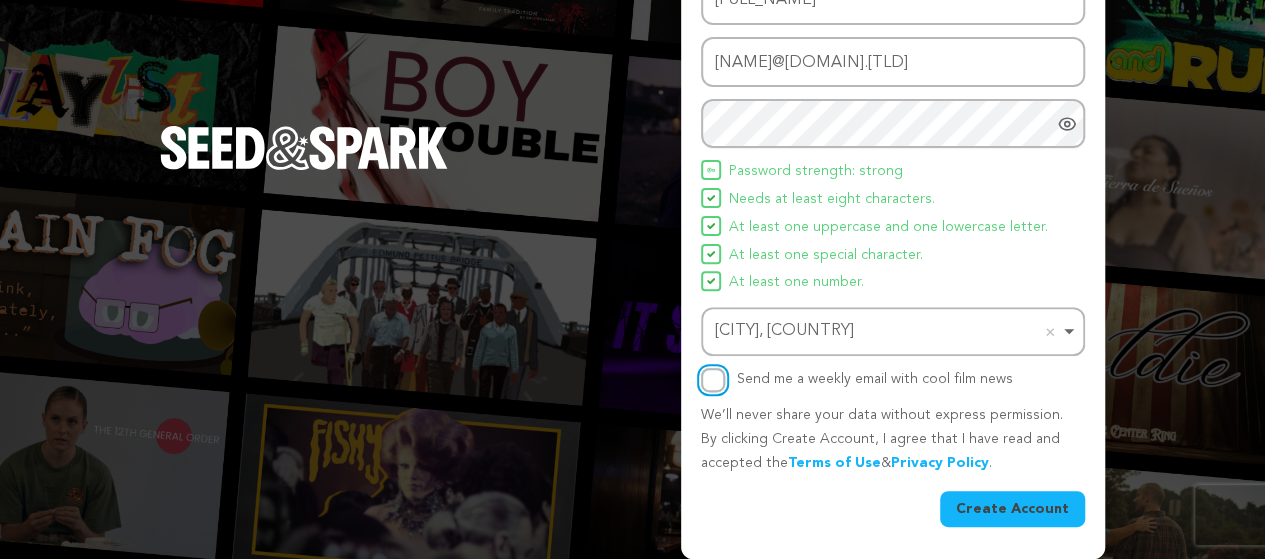 click on "Send me a weekly email with cool film news" at bounding box center (713, 380) 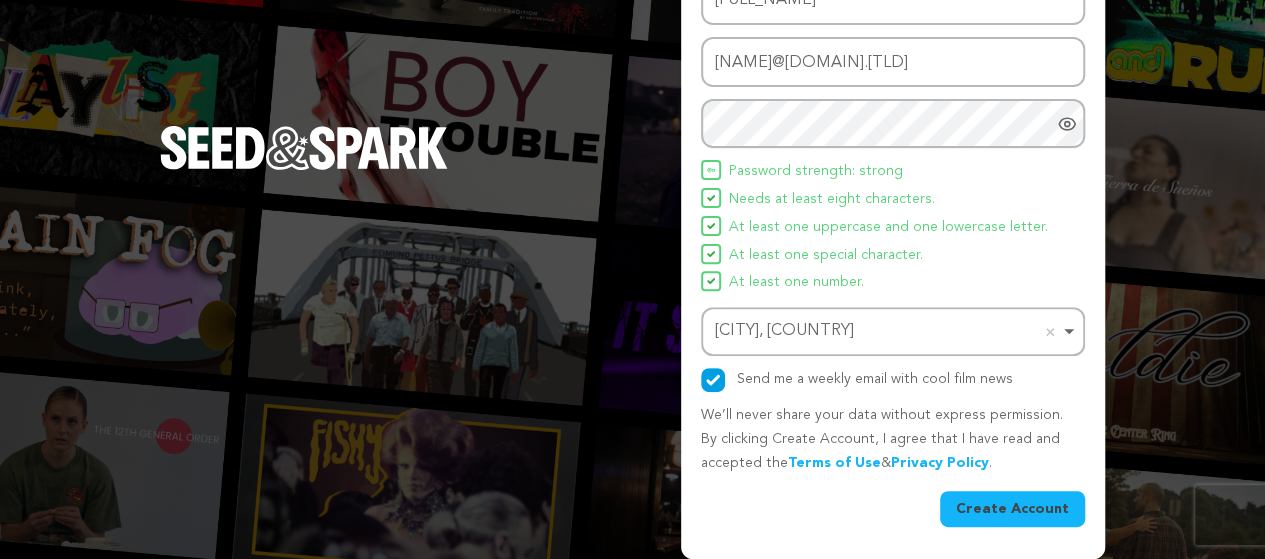 click on "Create Account" at bounding box center [1012, 509] 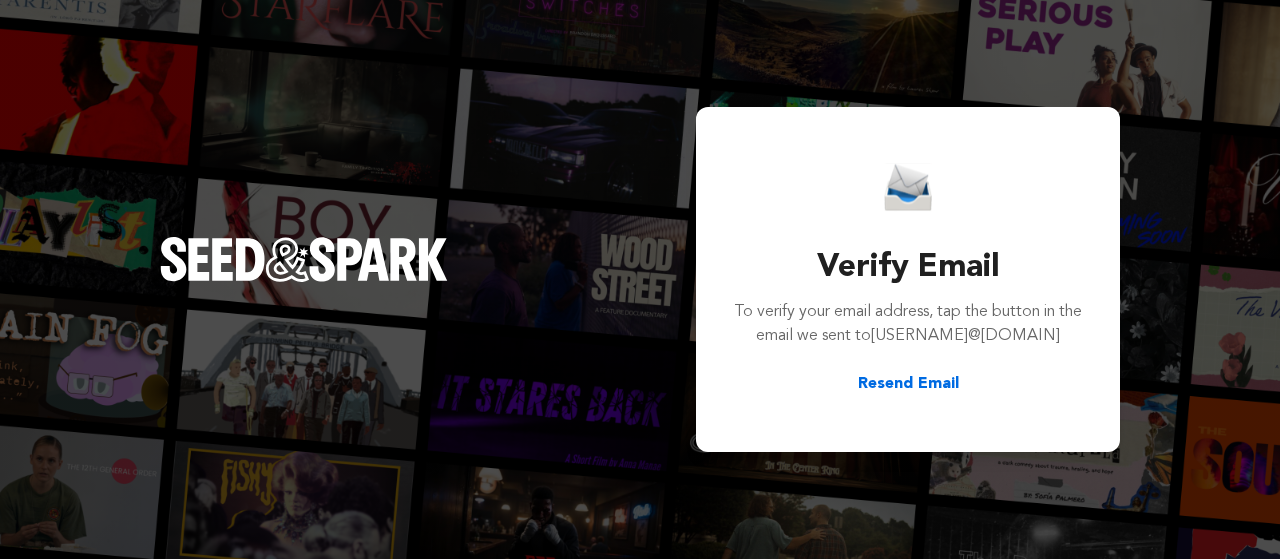 scroll, scrollTop: 0, scrollLeft: 0, axis: both 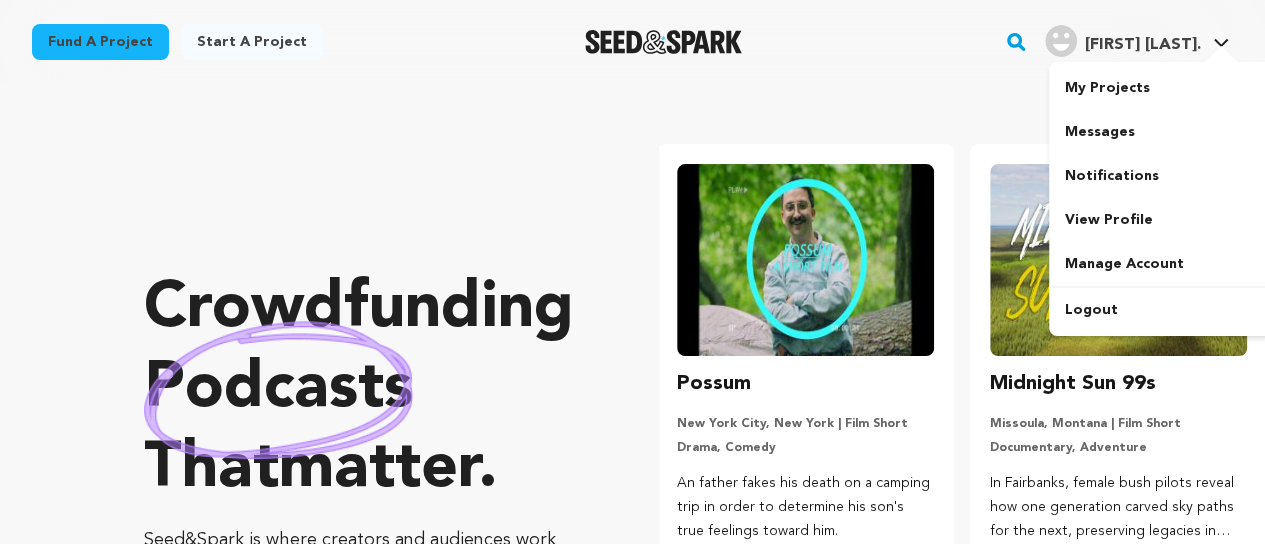 click on "[FIRST] [LAST]." at bounding box center [1143, 45] 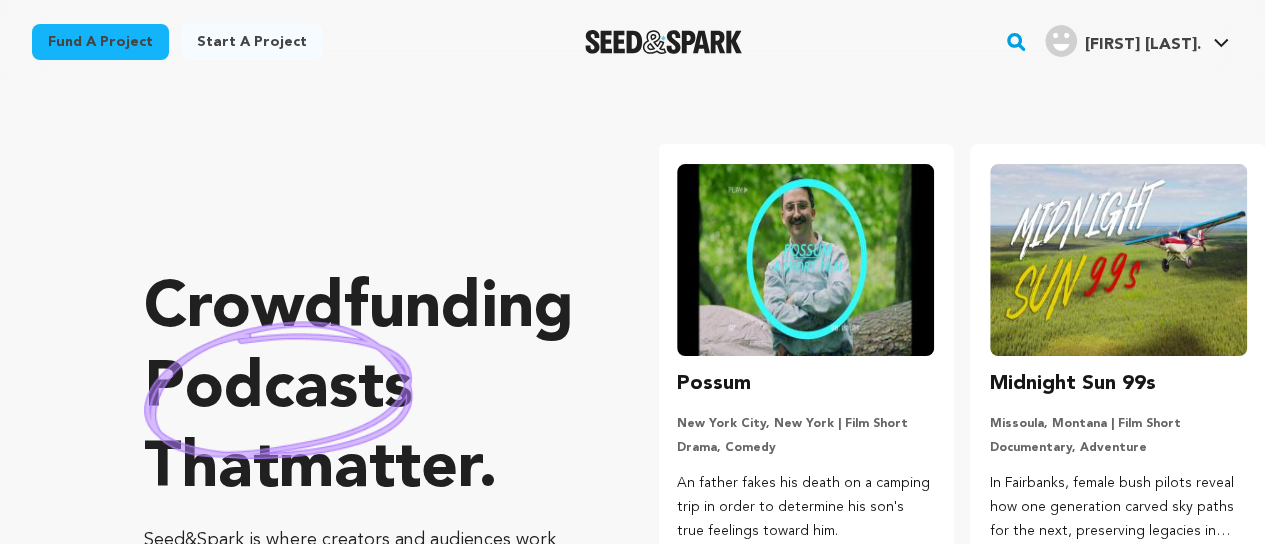 scroll, scrollTop: 0, scrollLeft: 0, axis: both 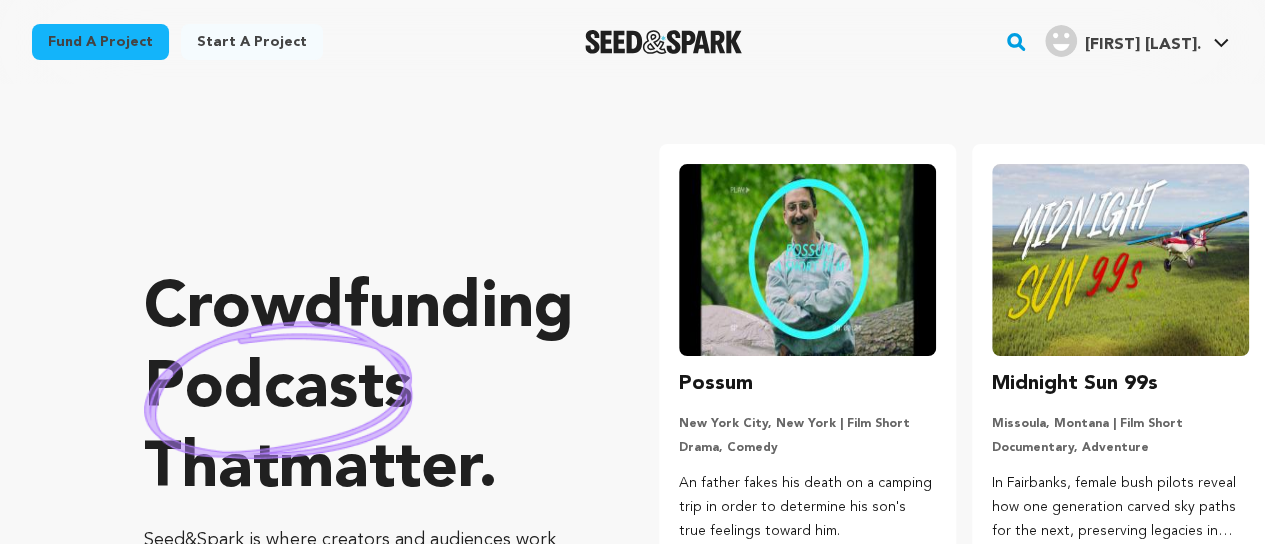 click on "[FIRST] [LAST]." at bounding box center (1143, 45) 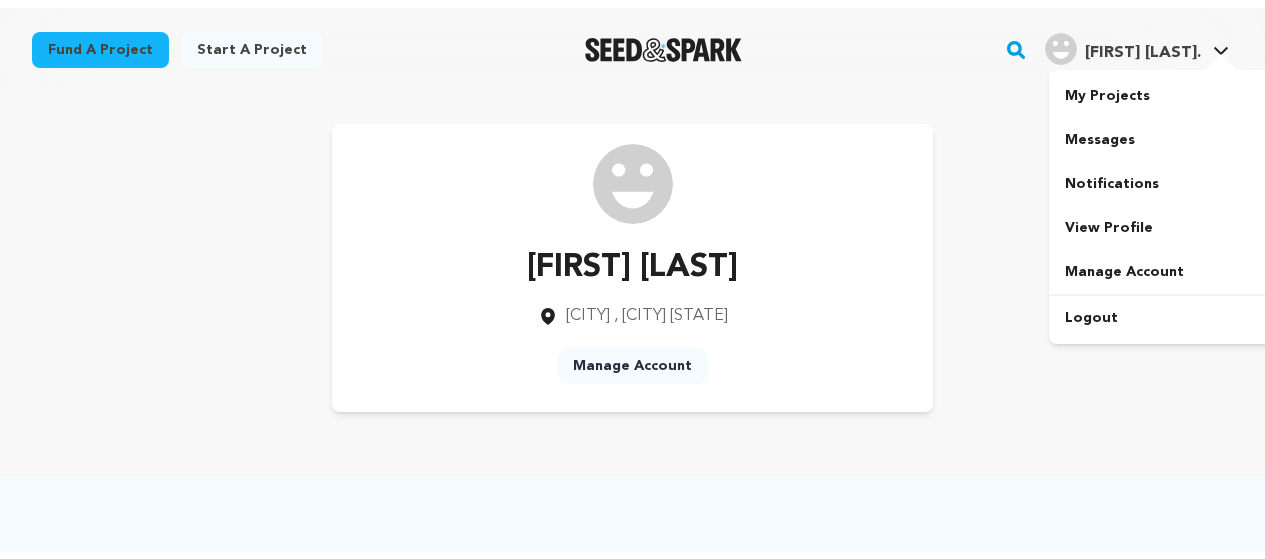 scroll, scrollTop: 0, scrollLeft: 0, axis: both 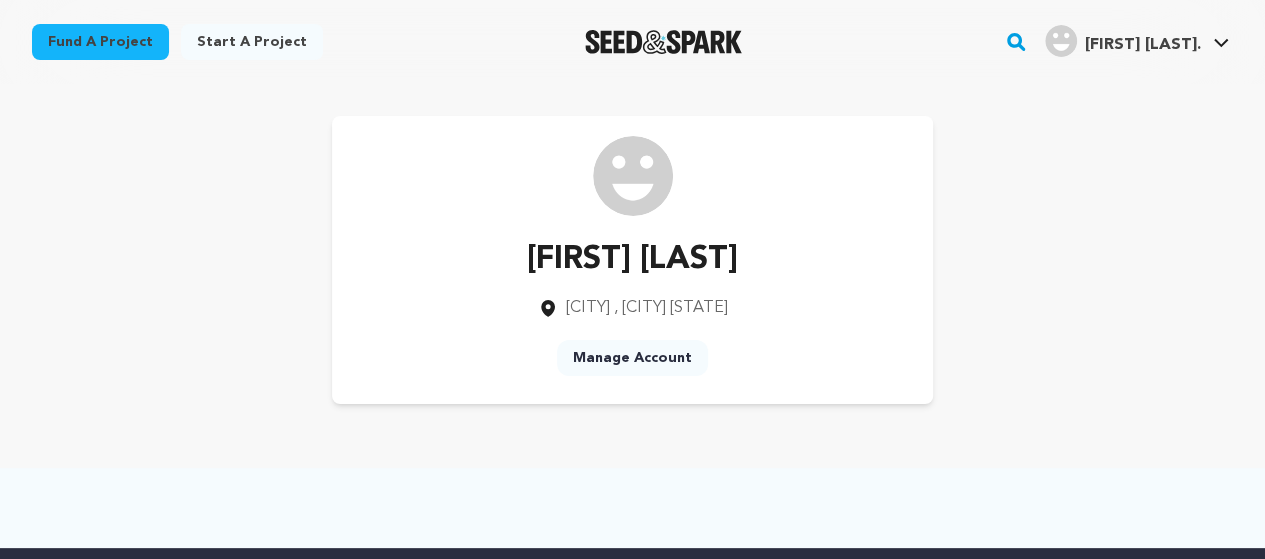 click on "Manage Account" at bounding box center [632, 358] 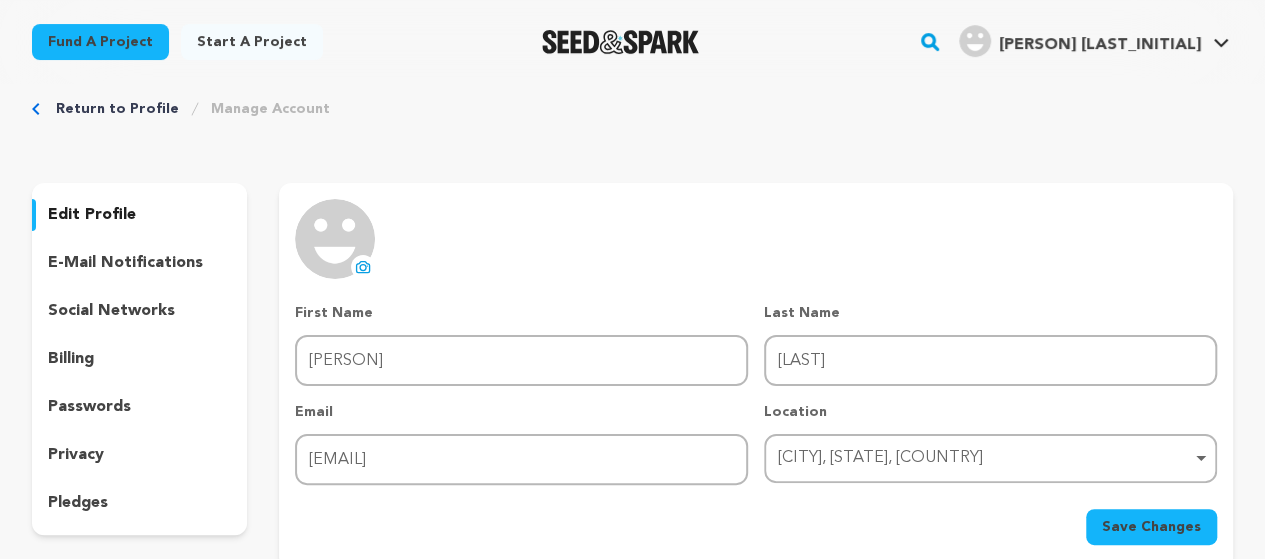 scroll, scrollTop: 0, scrollLeft: 0, axis: both 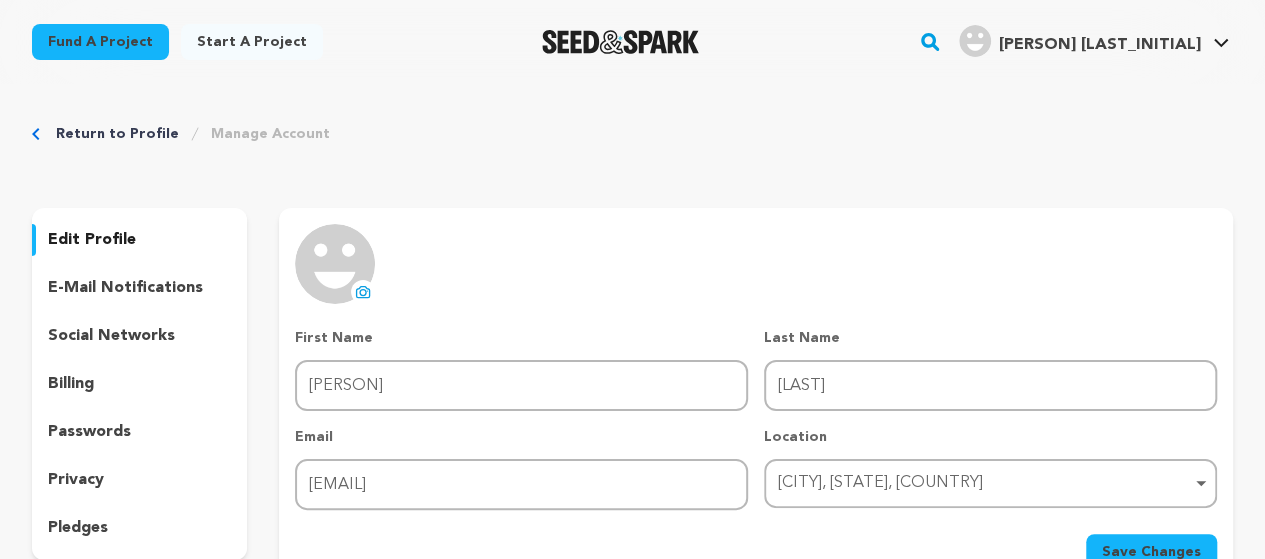 click 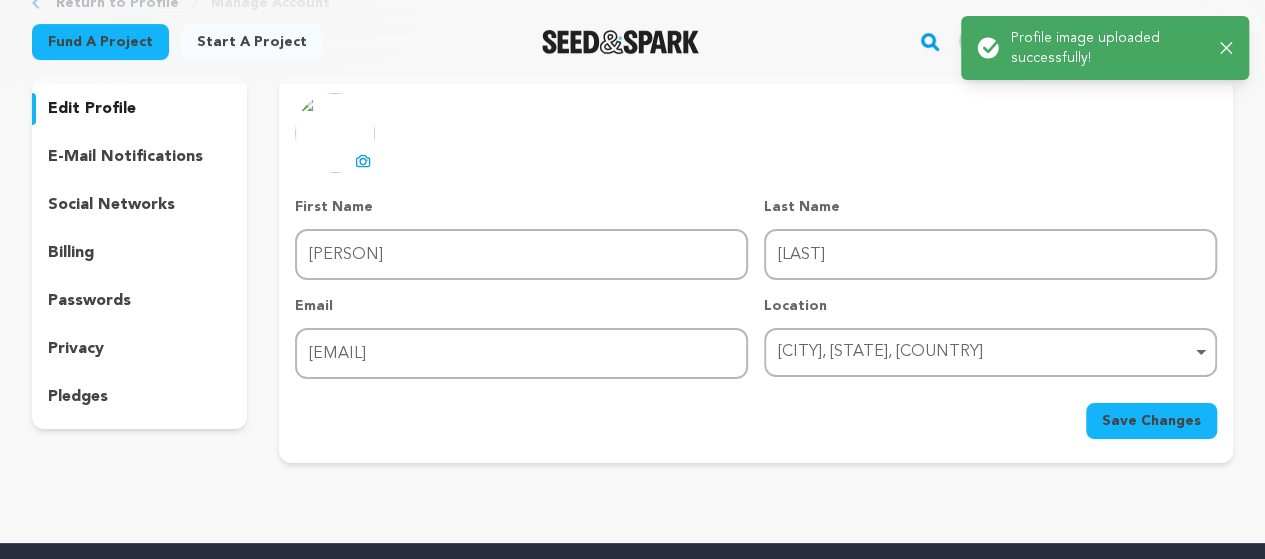 scroll, scrollTop: 100, scrollLeft: 0, axis: vertical 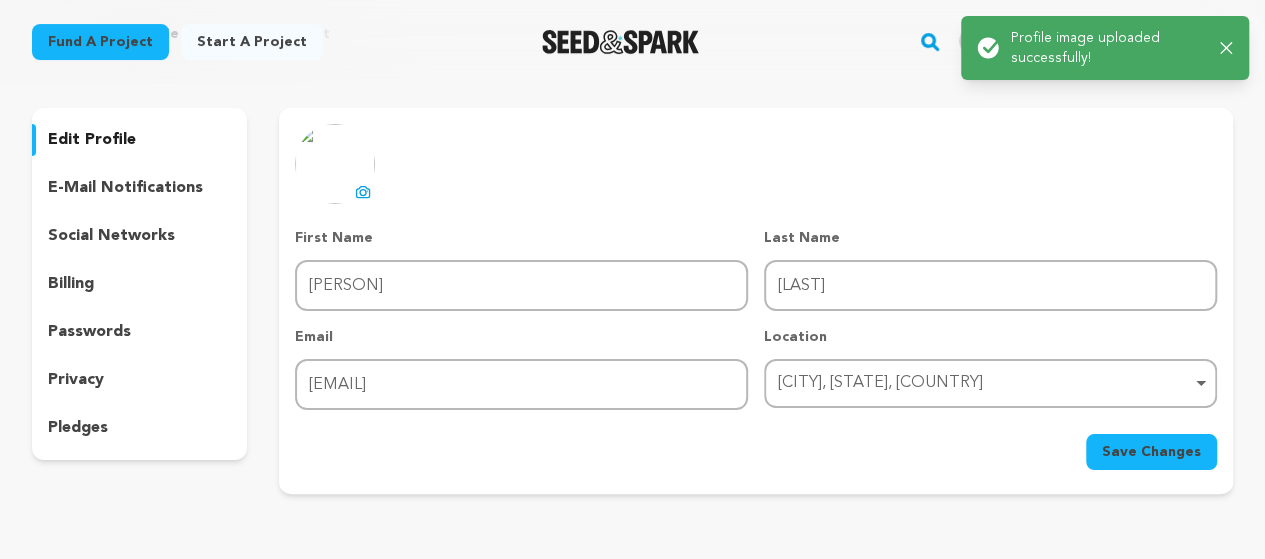click on "Save Changes" at bounding box center (1151, 452) 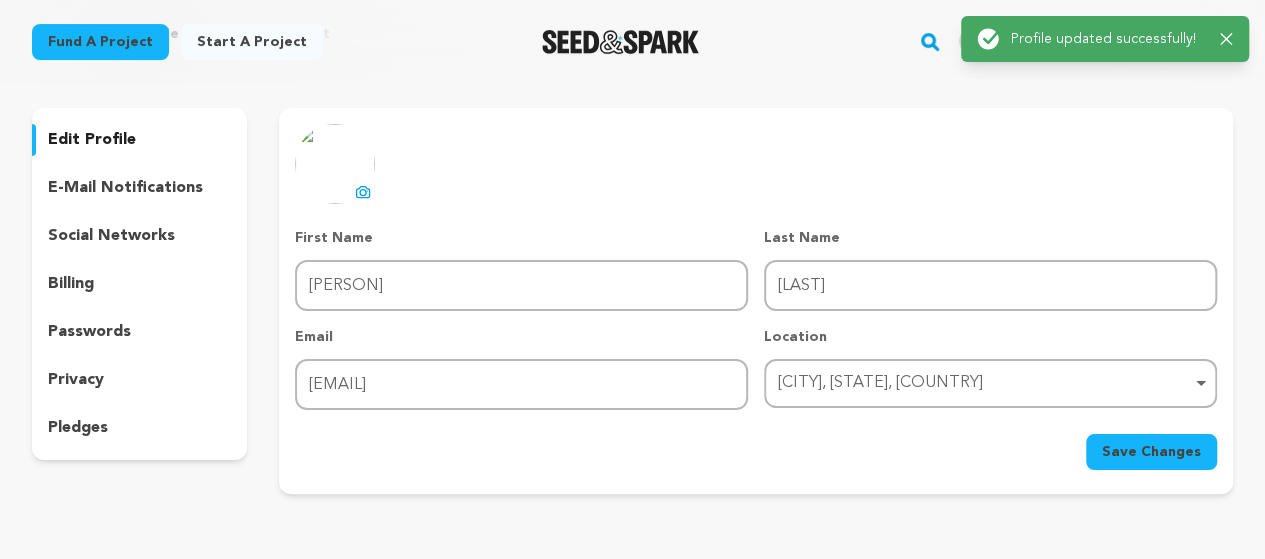click on "edit profile" at bounding box center [92, 140] 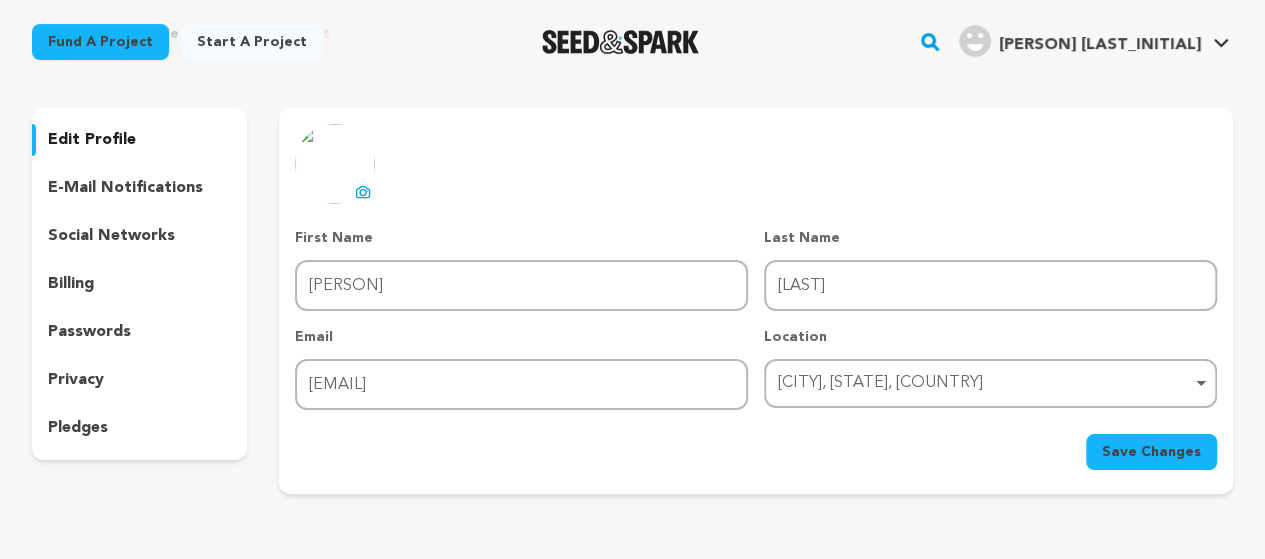 click on "e-mail notifications" at bounding box center (125, 188) 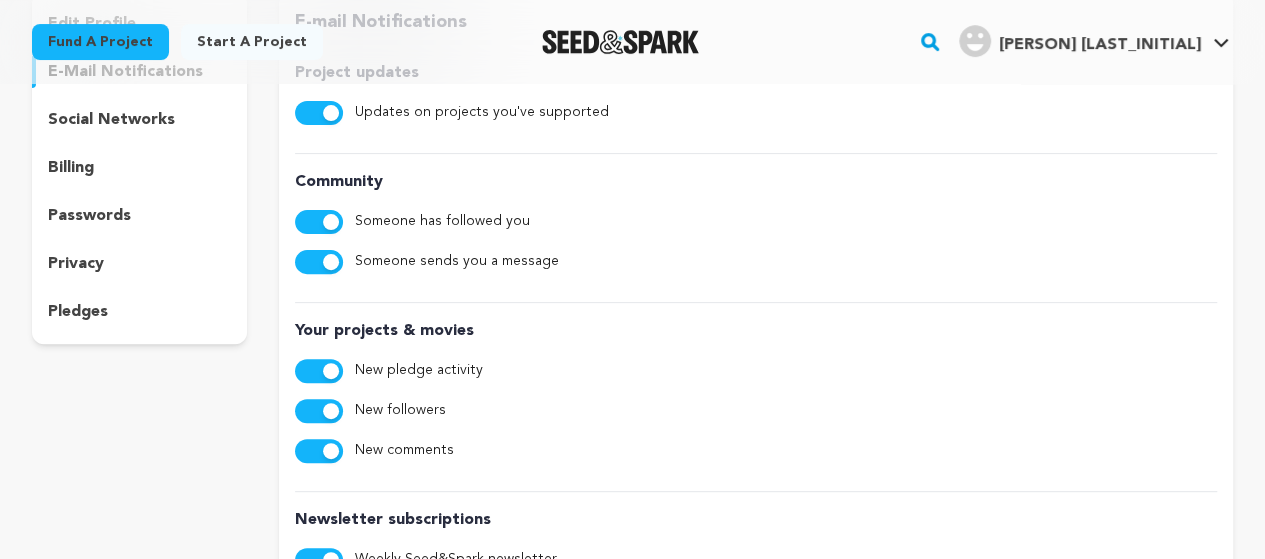 scroll, scrollTop: 100, scrollLeft: 0, axis: vertical 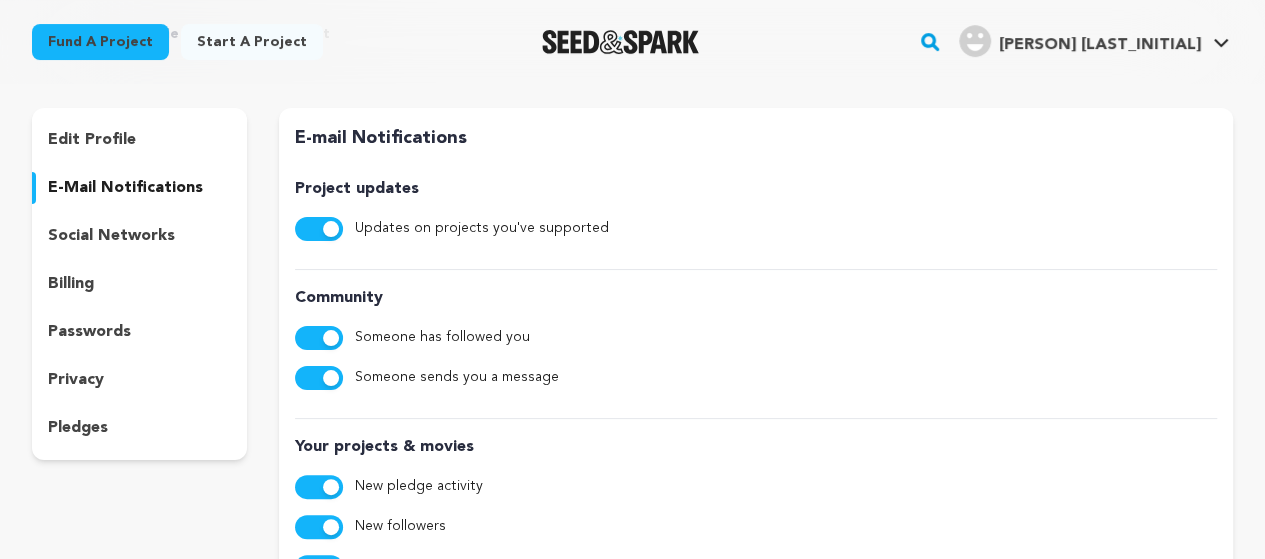 click on "social networks" at bounding box center [111, 236] 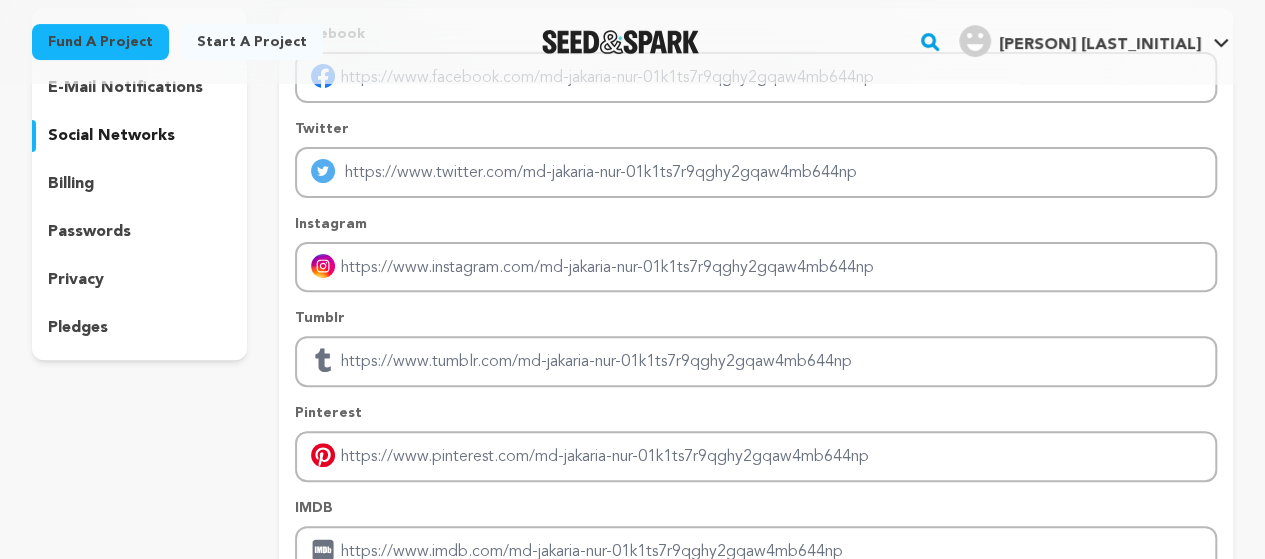 scroll, scrollTop: 100, scrollLeft: 0, axis: vertical 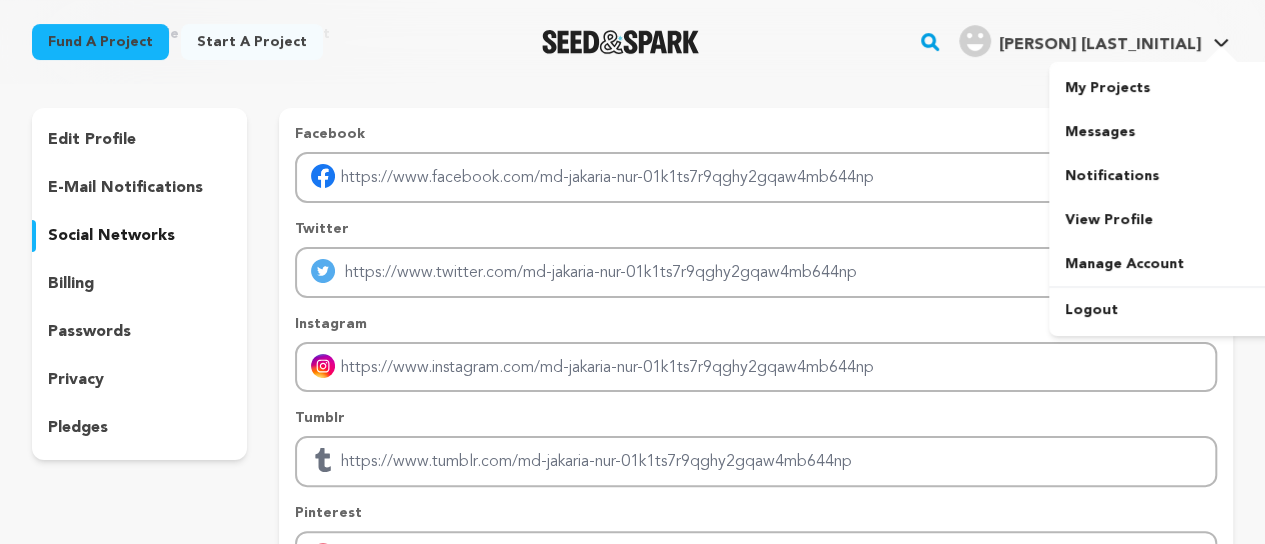 click on "[FIRST] [LAST]." at bounding box center (1100, 45) 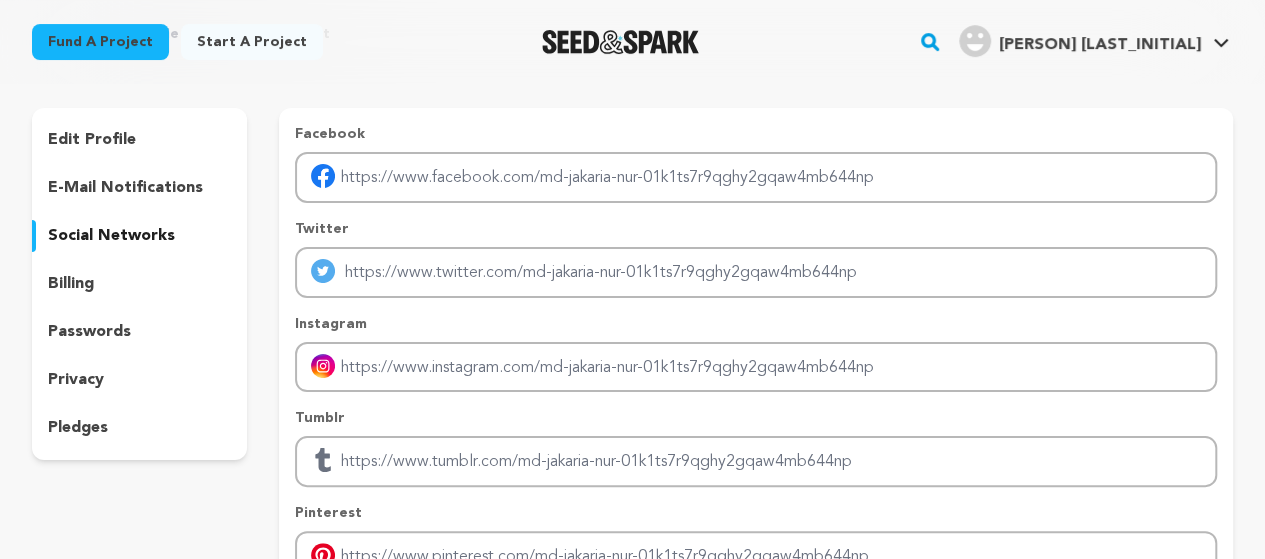 click on "[FIRST] [LAST]." at bounding box center [1100, 45] 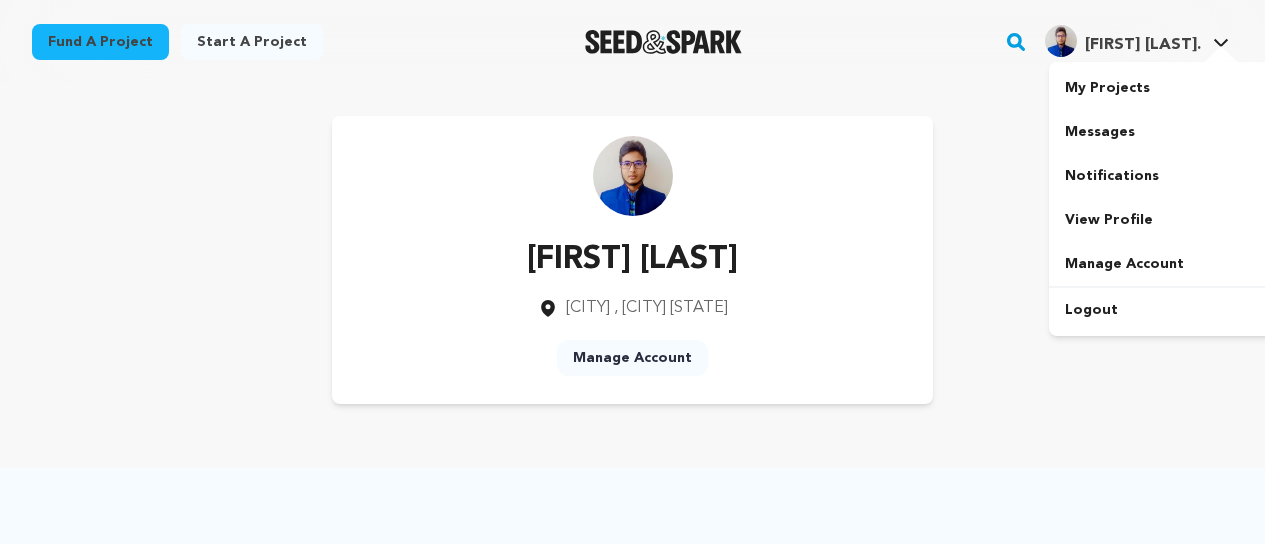 scroll, scrollTop: 0, scrollLeft: 0, axis: both 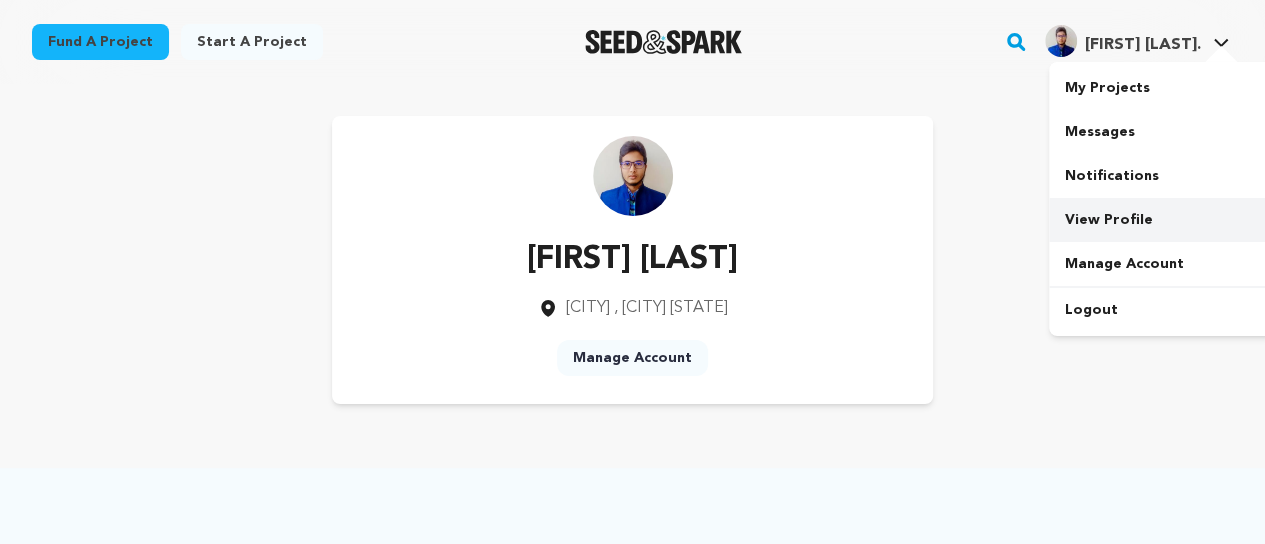 click on "View Profile" at bounding box center (1161, 220) 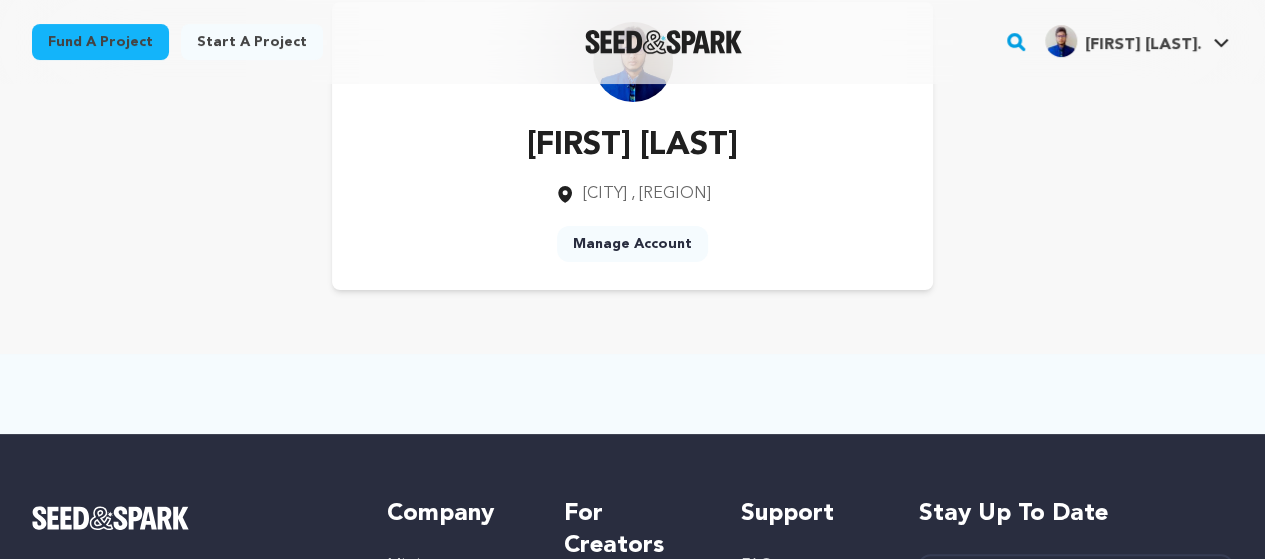 scroll, scrollTop: 0, scrollLeft: 0, axis: both 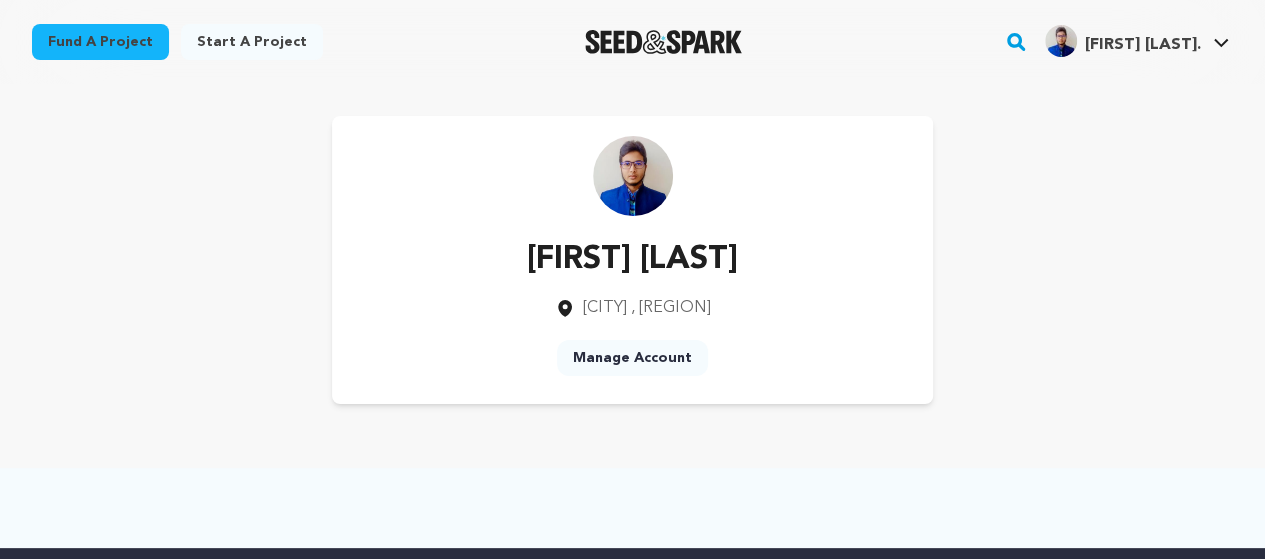 click on "Start a project" at bounding box center [252, 42] 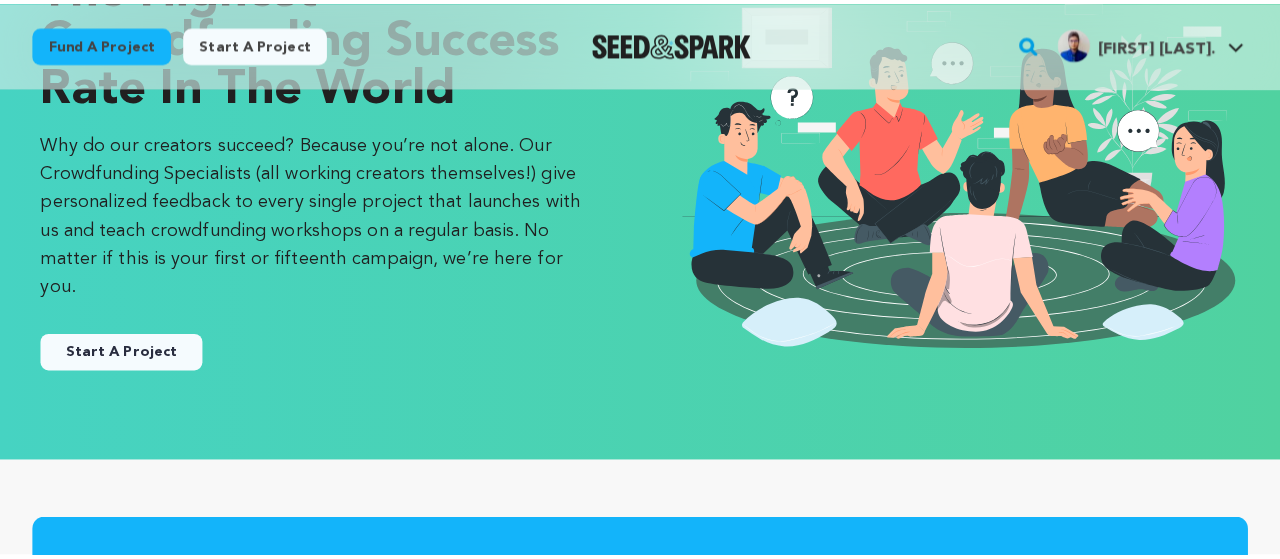 scroll, scrollTop: 200, scrollLeft: 0, axis: vertical 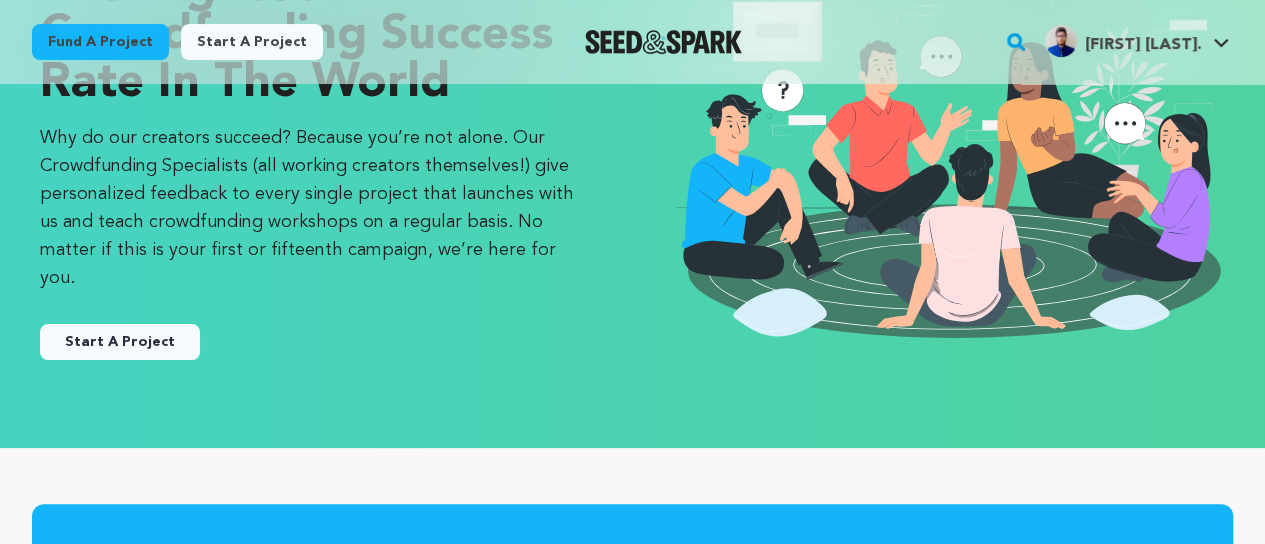 click on "Start A Project" at bounding box center (120, 342) 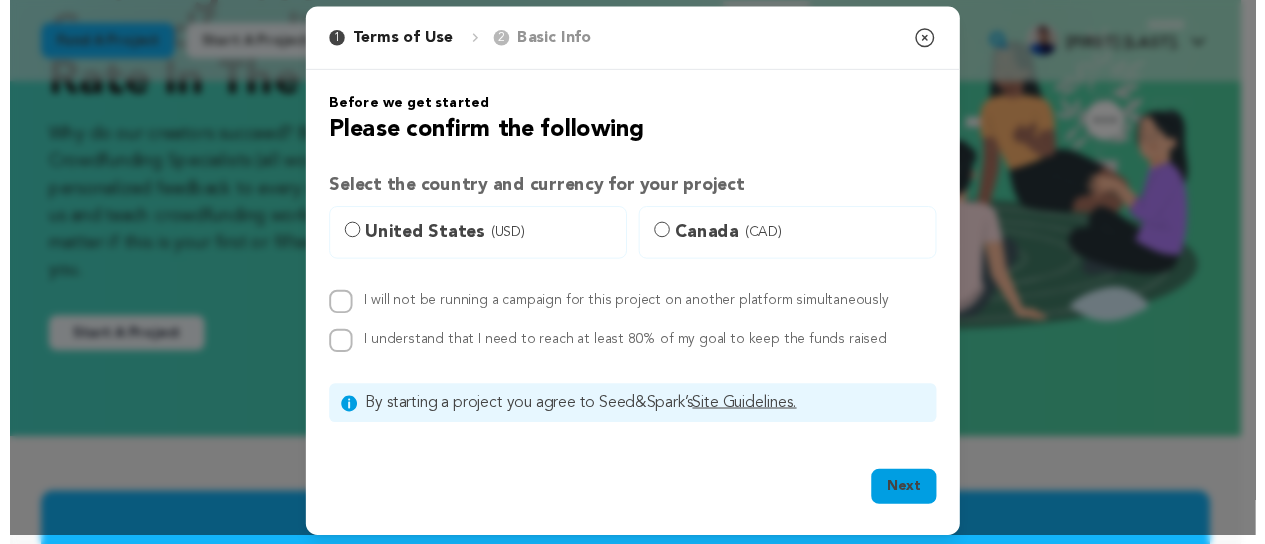 scroll, scrollTop: 14, scrollLeft: 0, axis: vertical 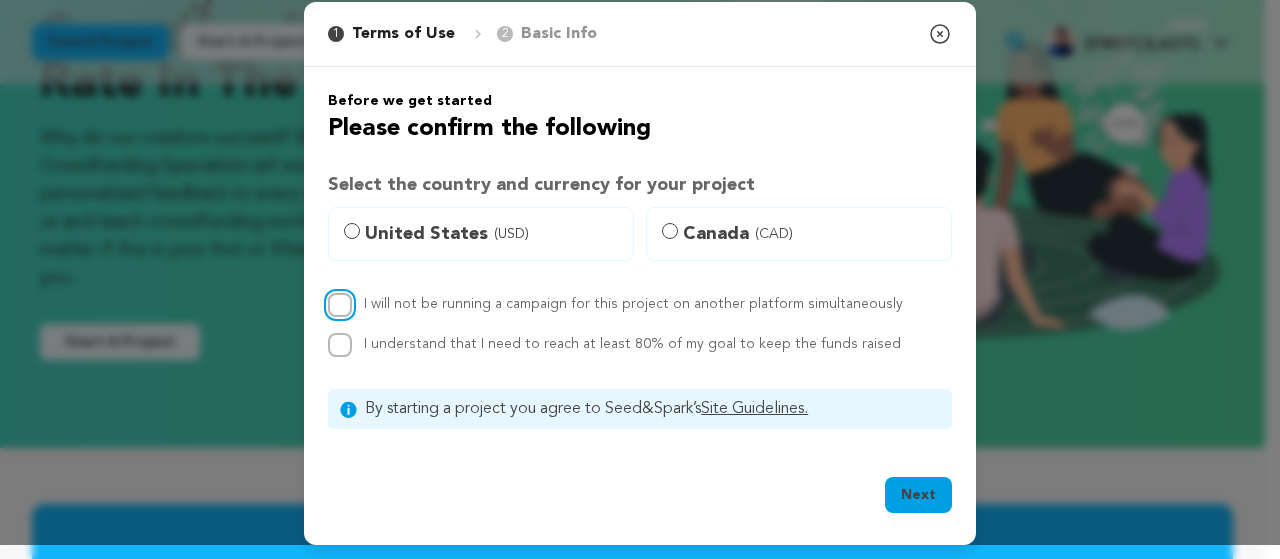 click on "I will not be running a campaign for this project on another platform
simultaneously" at bounding box center (340, 305) 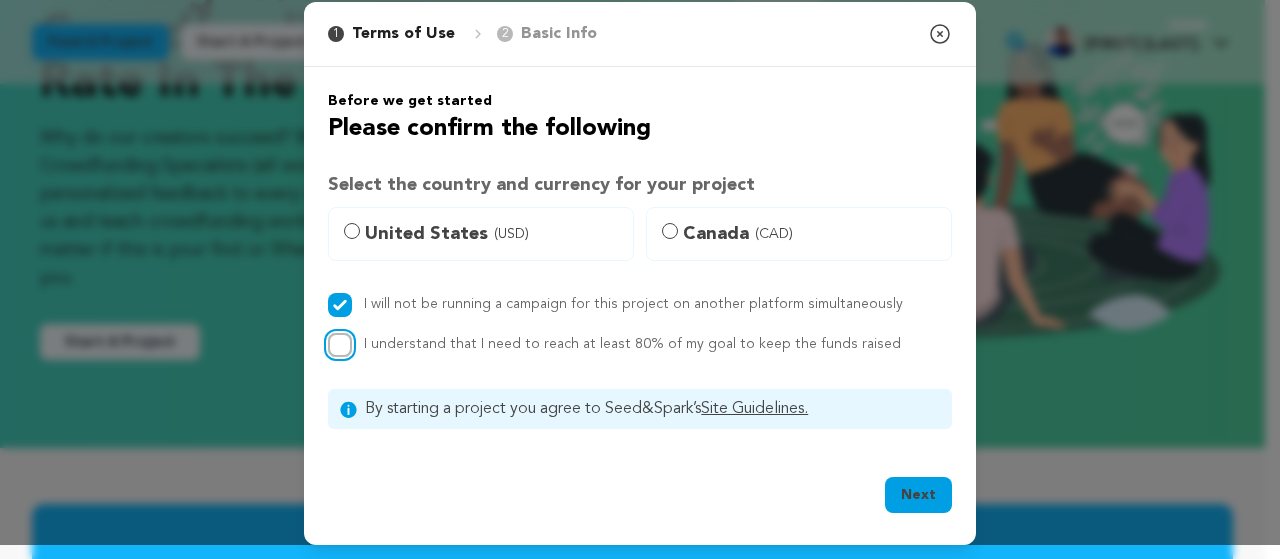 click on "I understand that I need to reach at least 80% of my goal to keep the
funds raised" at bounding box center [340, 345] 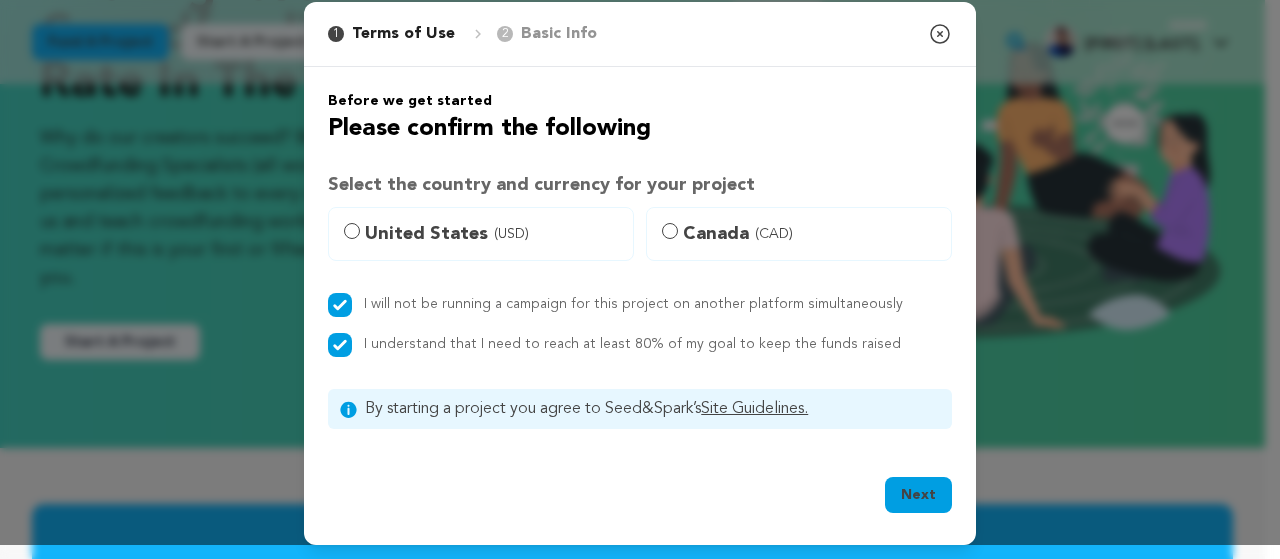 click 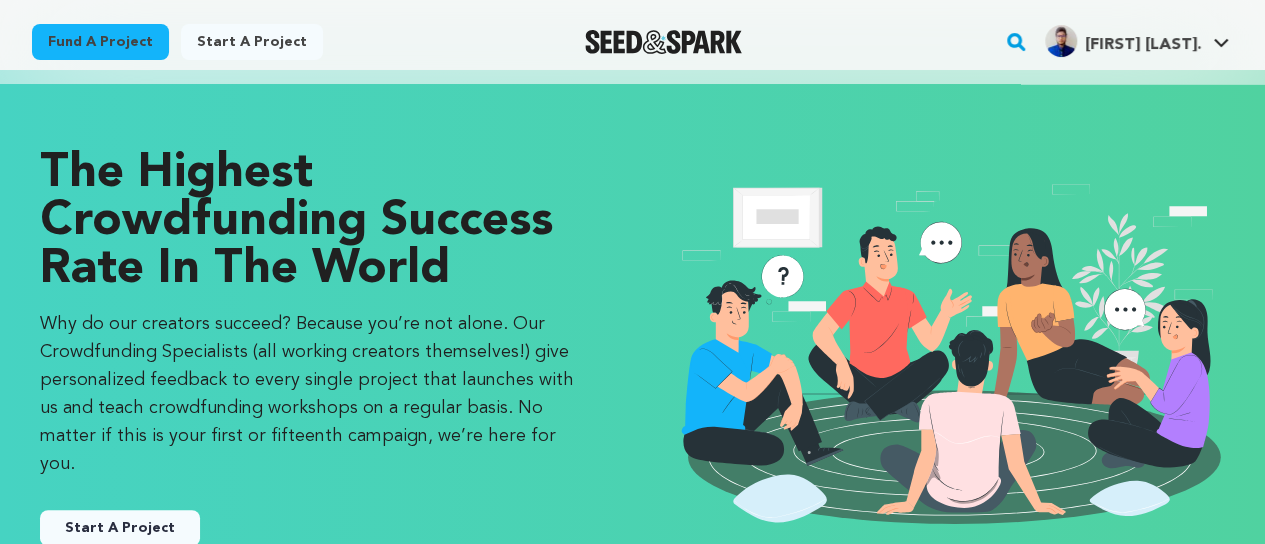 scroll, scrollTop: 0, scrollLeft: 0, axis: both 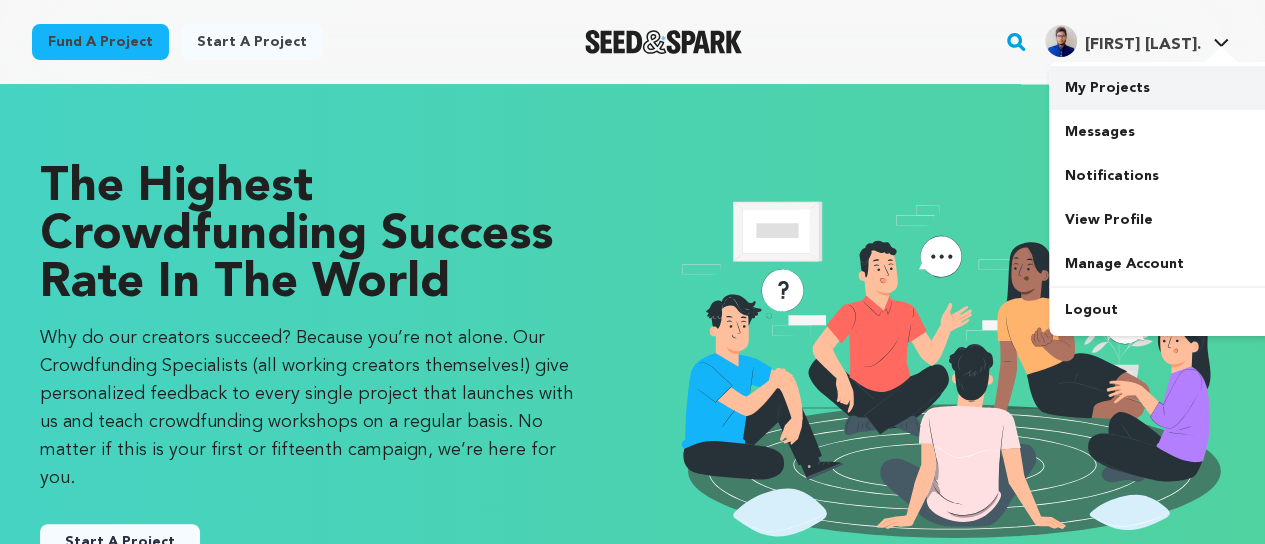 click on "My Projects" at bounding box center [1161, 88] 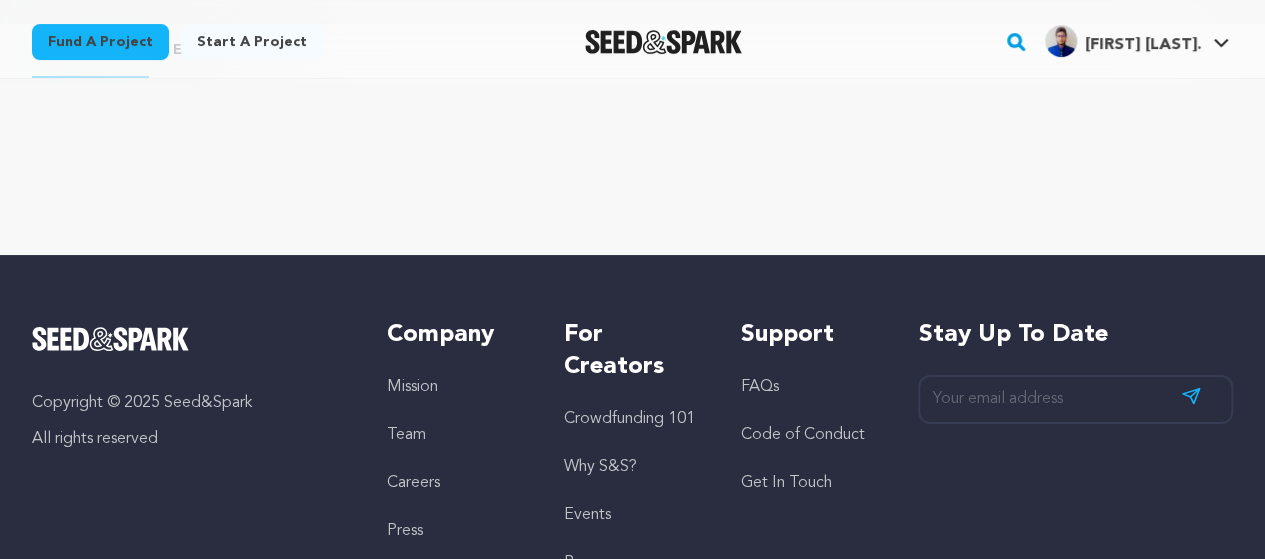 scroll, scrollTop: 0, scrollLeft: 0, axis: both 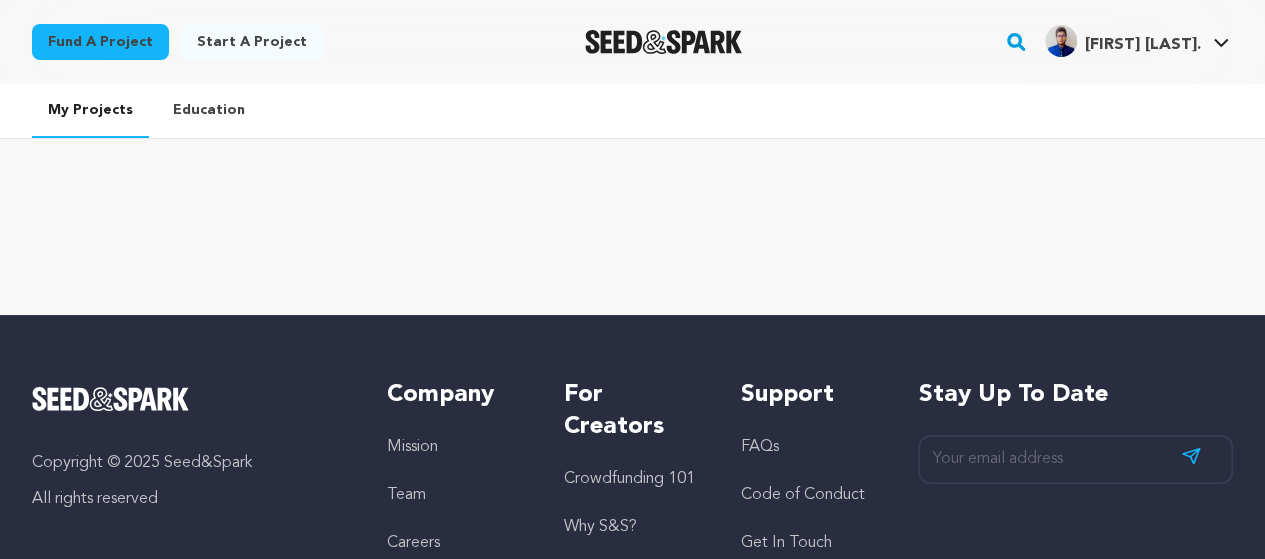 click on "Education" at bounding box center [209, 110] 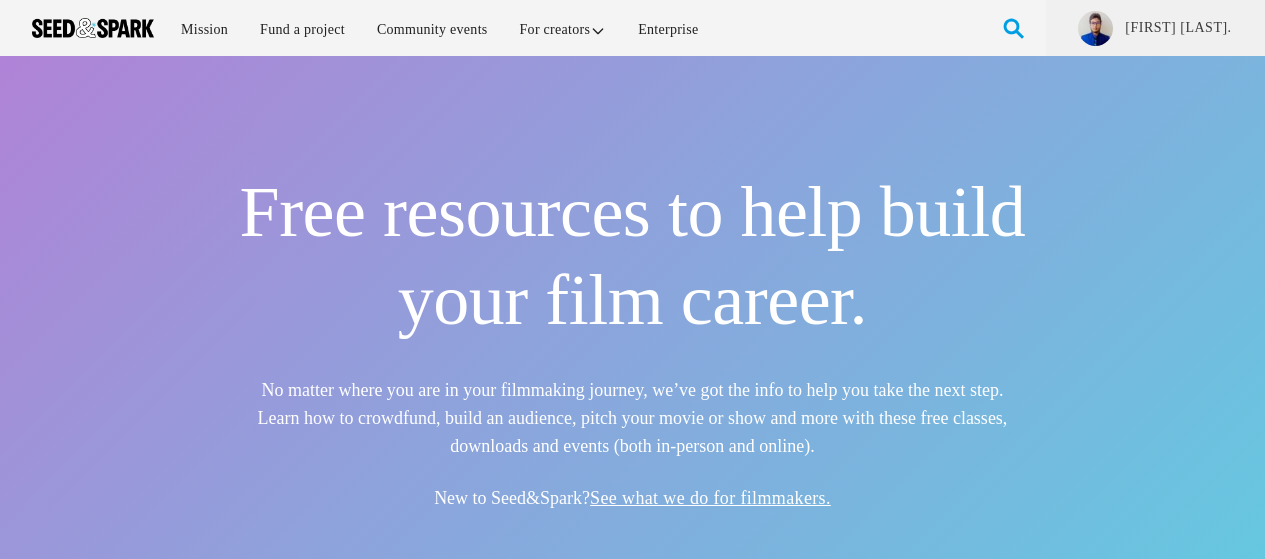 scroll, scrollTop: 0, scrollLeft: 0, axis: both 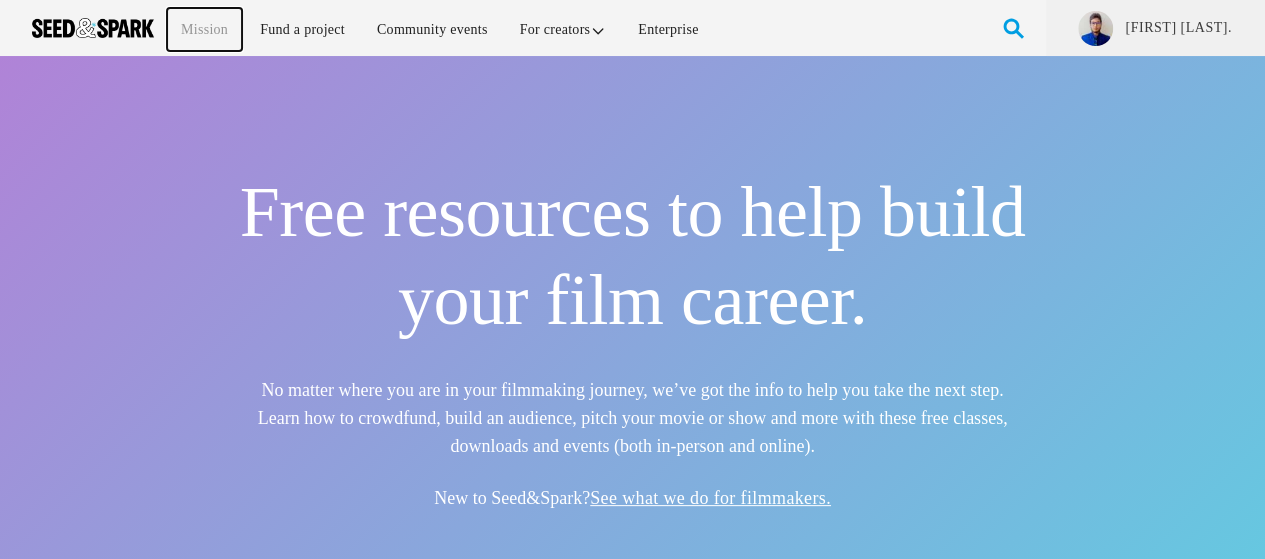 click on "Mission" at bounding box center [204, 29] 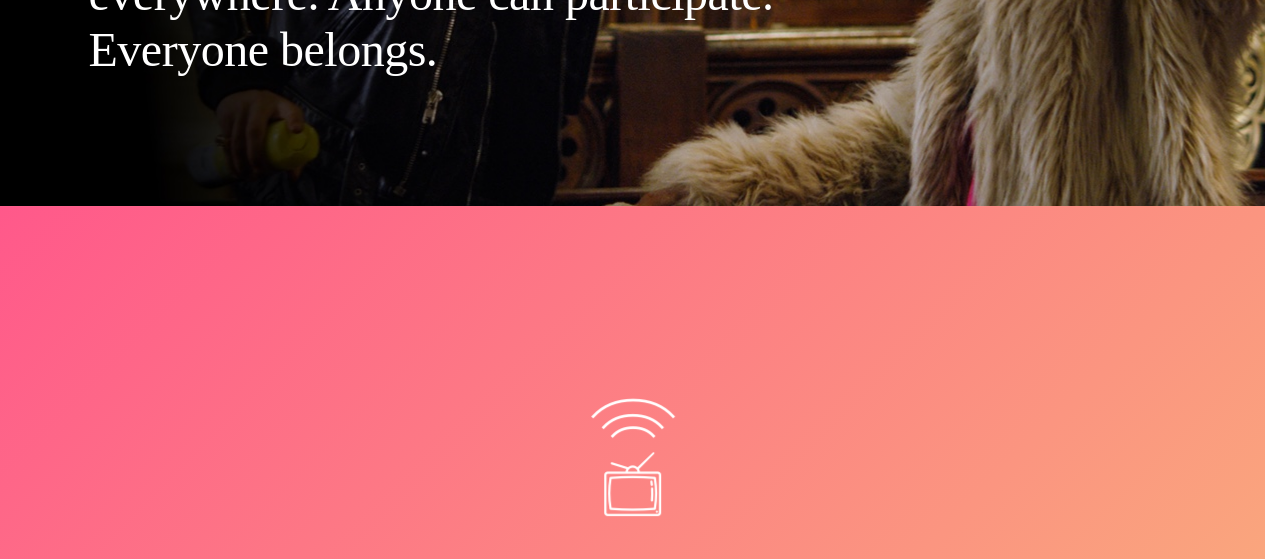scroll, scrollTop: 300, scrollLeft: 0, axis: vertical 